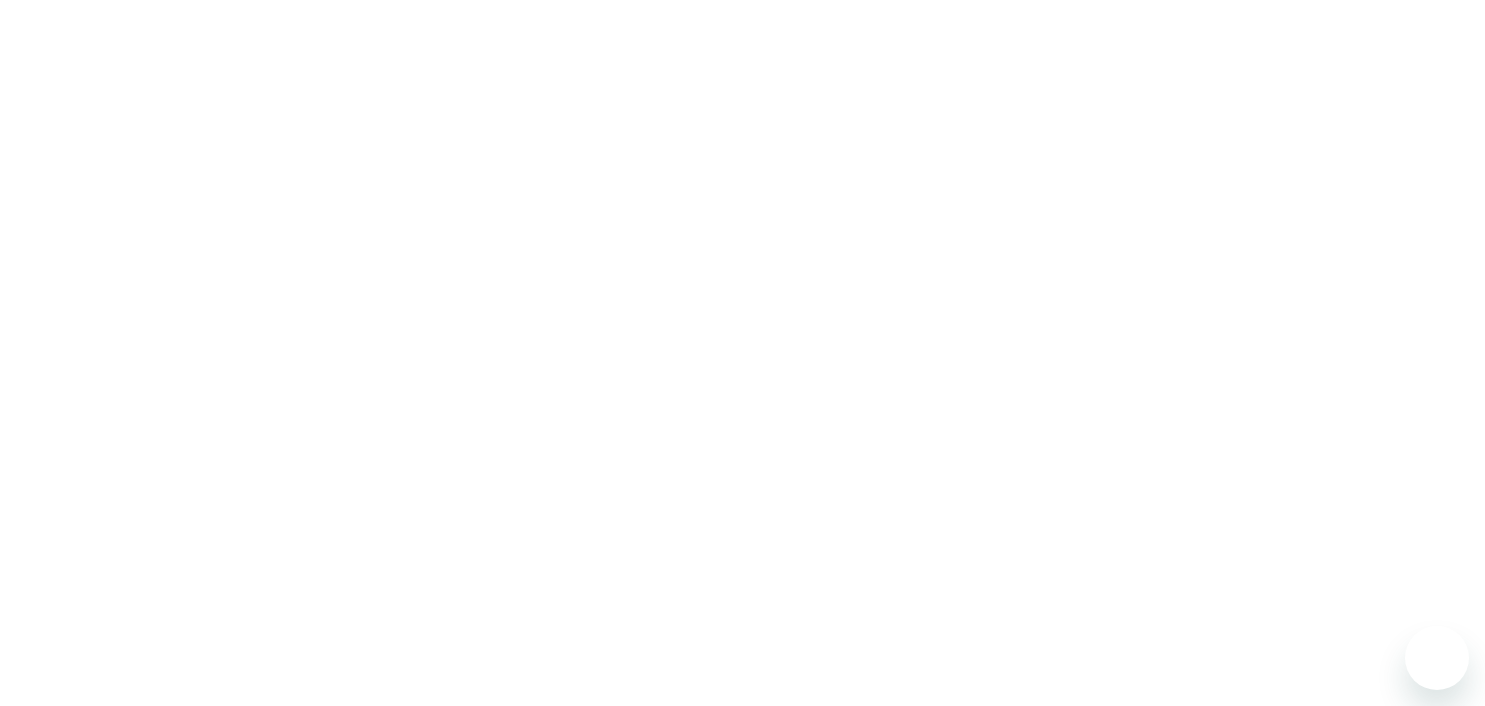scroll, scrollTop: 0, scrollLeft: 0, axis: both 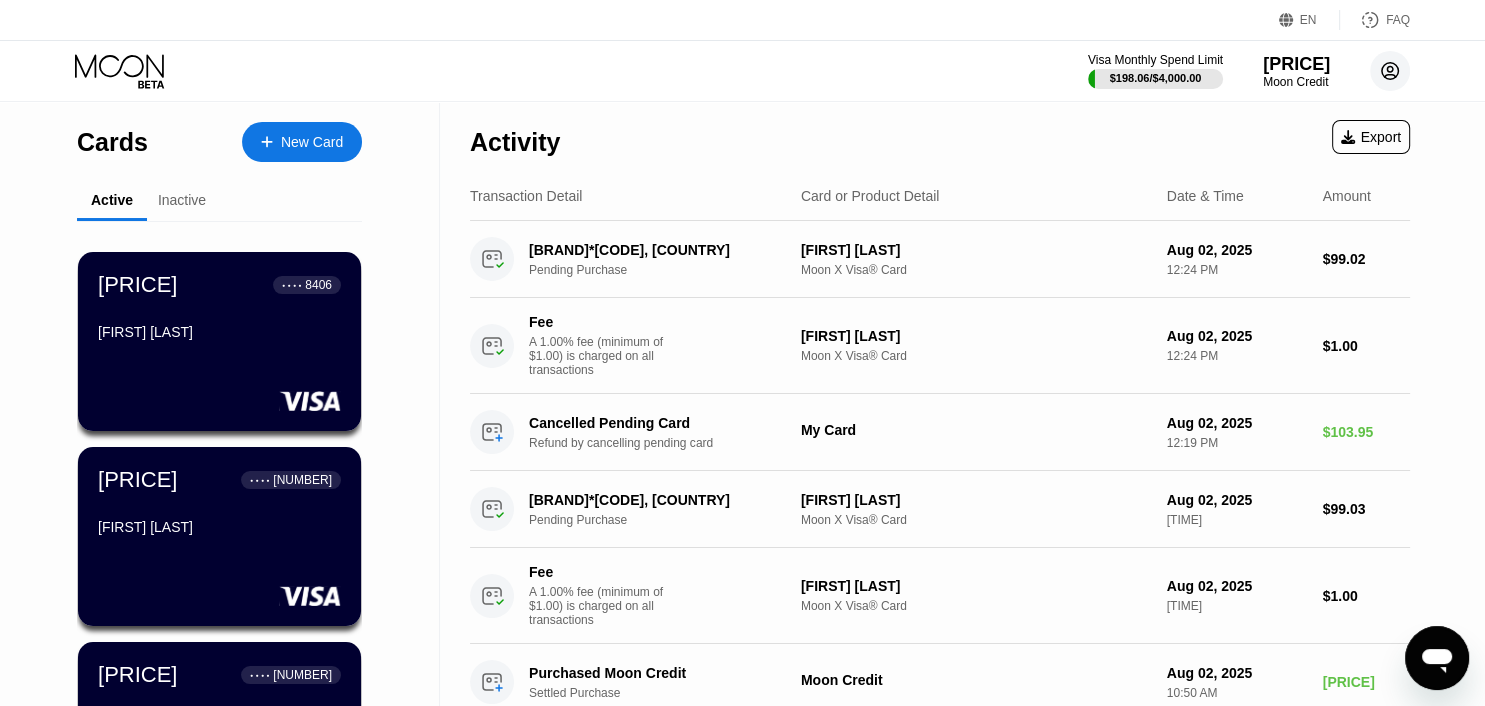 click 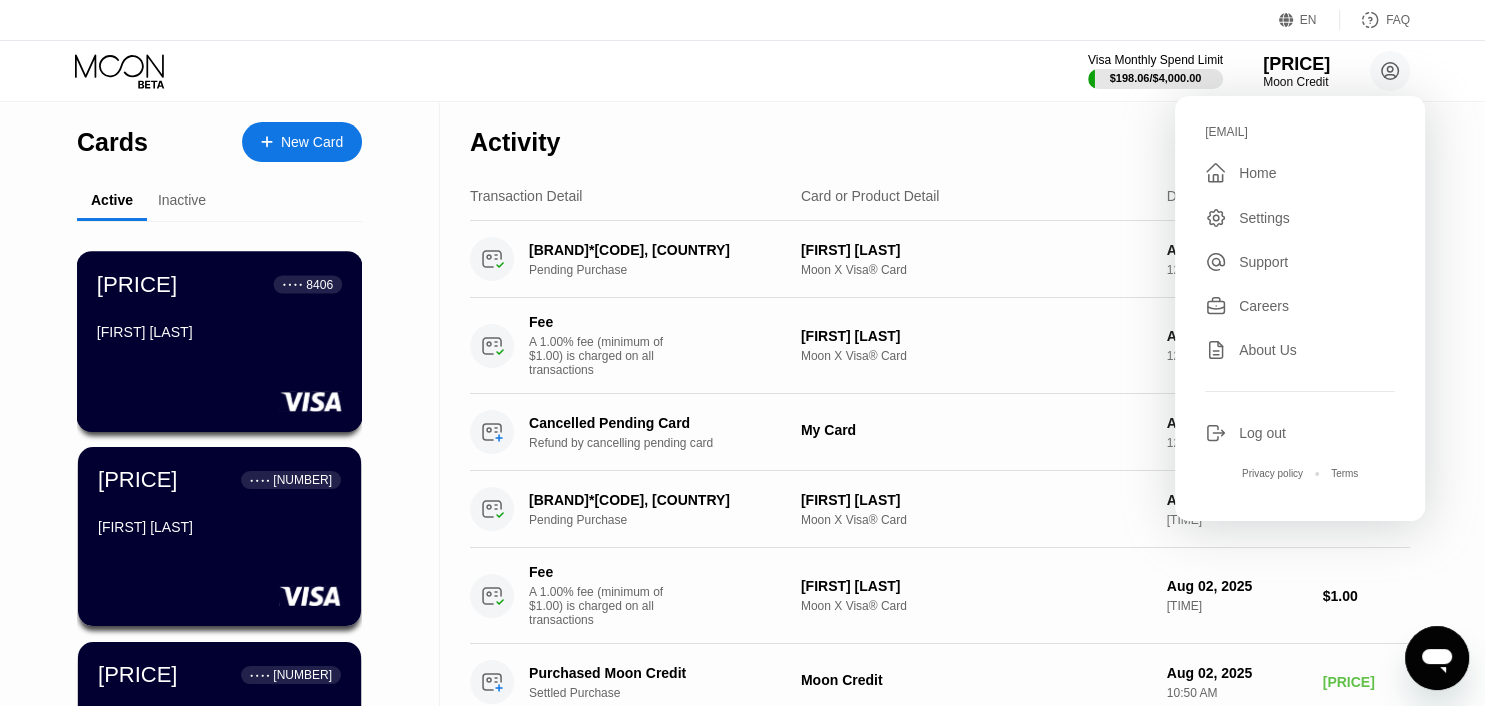 scroll, scrollTop: 105, scrollLeft: 0, axis: vertical 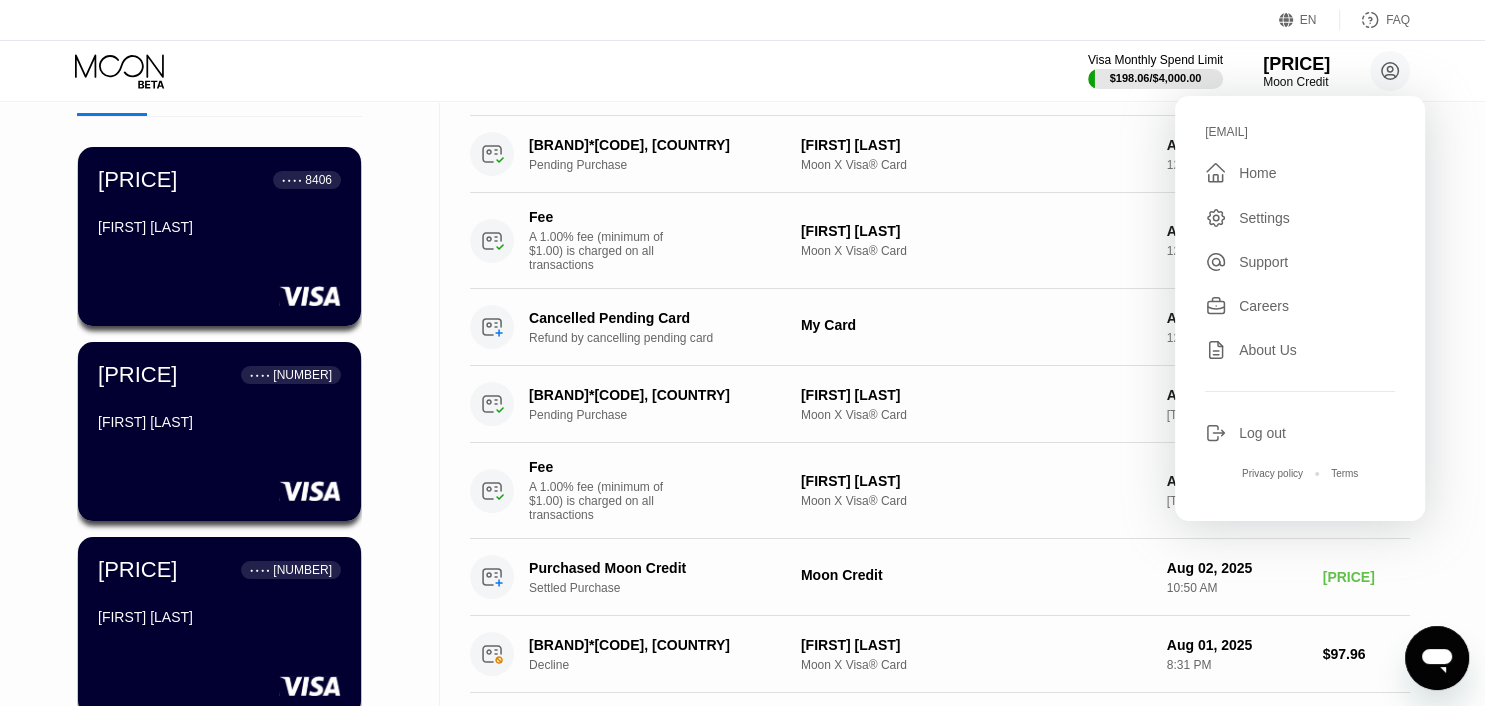 click on "Visa Monthly Spend Limit $198.06 / $4,000.00 $4.68 Moon Credit zawhtayoo199@gmail.com  Home Settings Support Careers About Us Log out Privacy policy Terms" at bounding box center (742, 71) 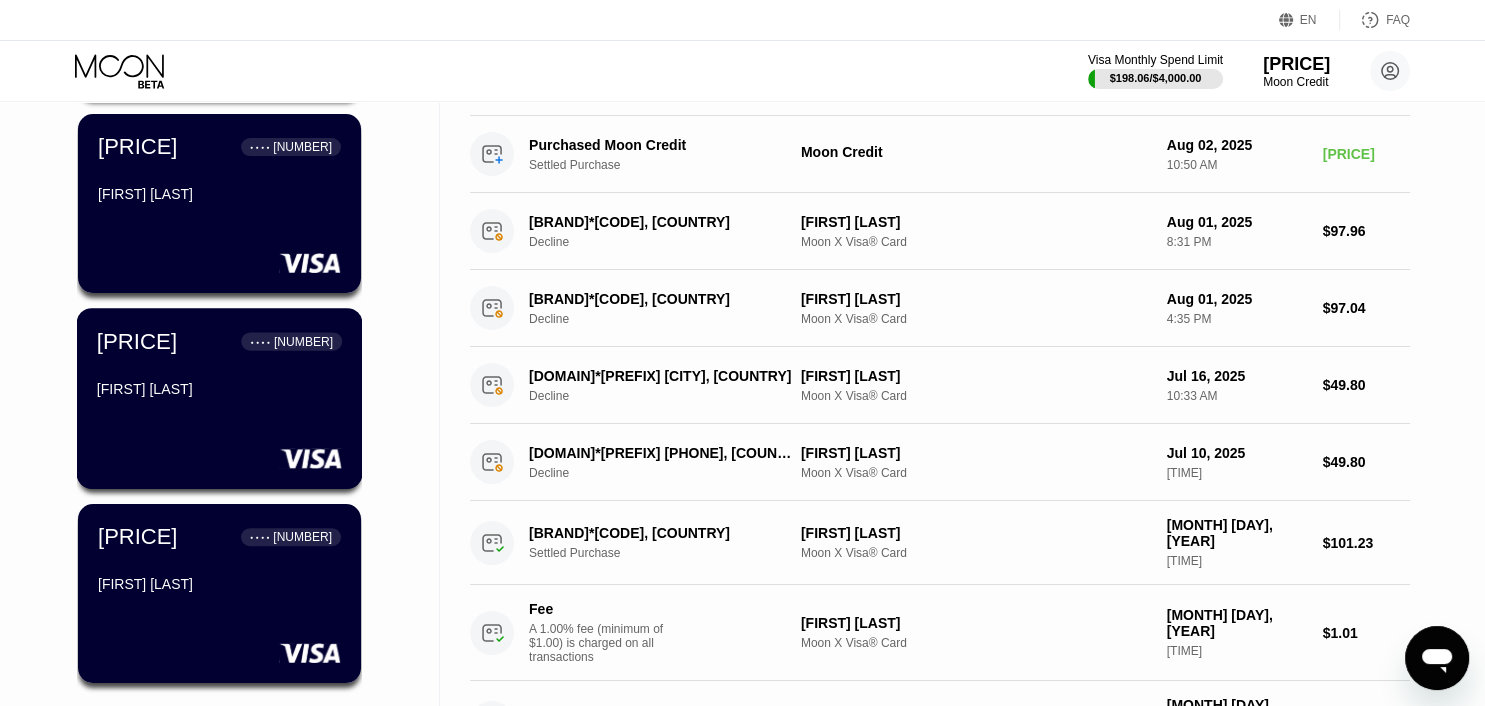 scroll, scrollTop: 844, scrollLeft: 0, axis: vertical 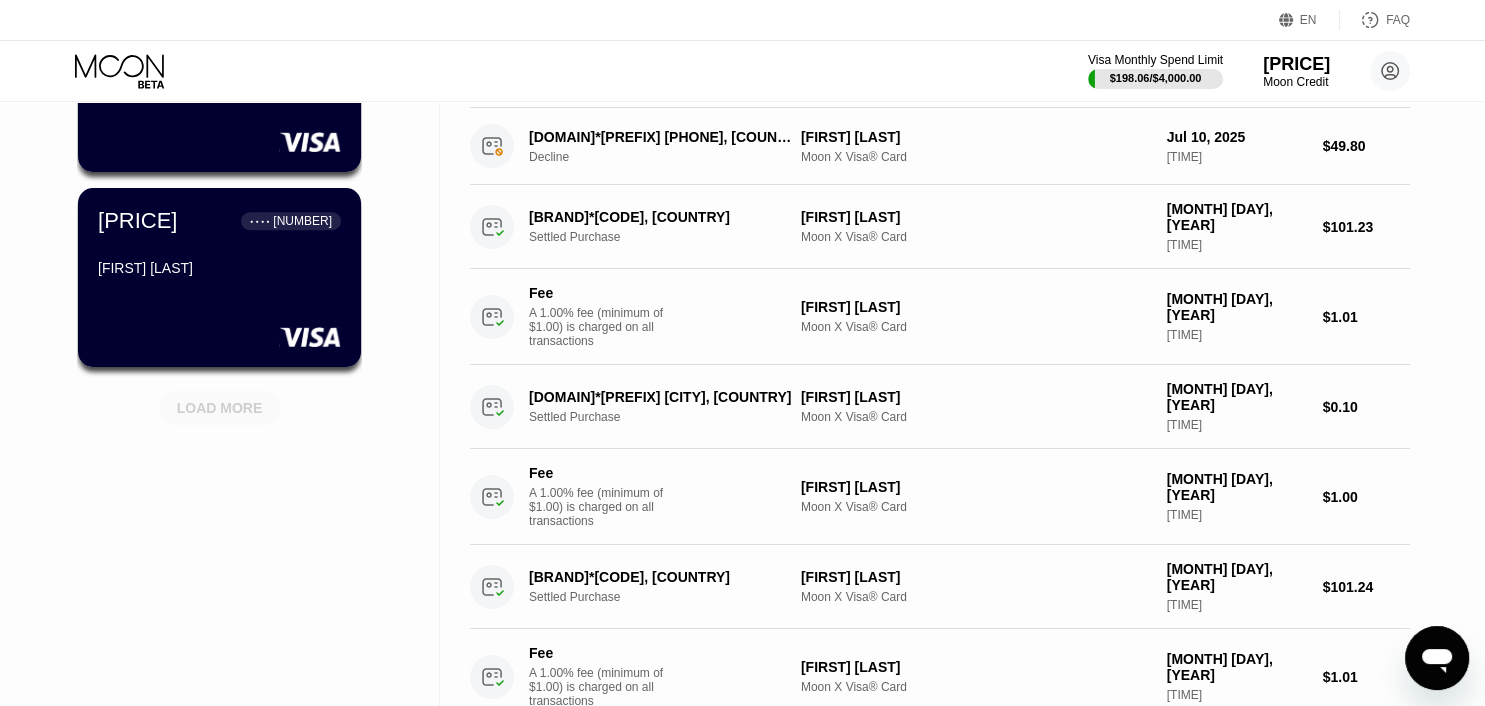 click on "LOAD MORE" at bounding box center [220, 408] 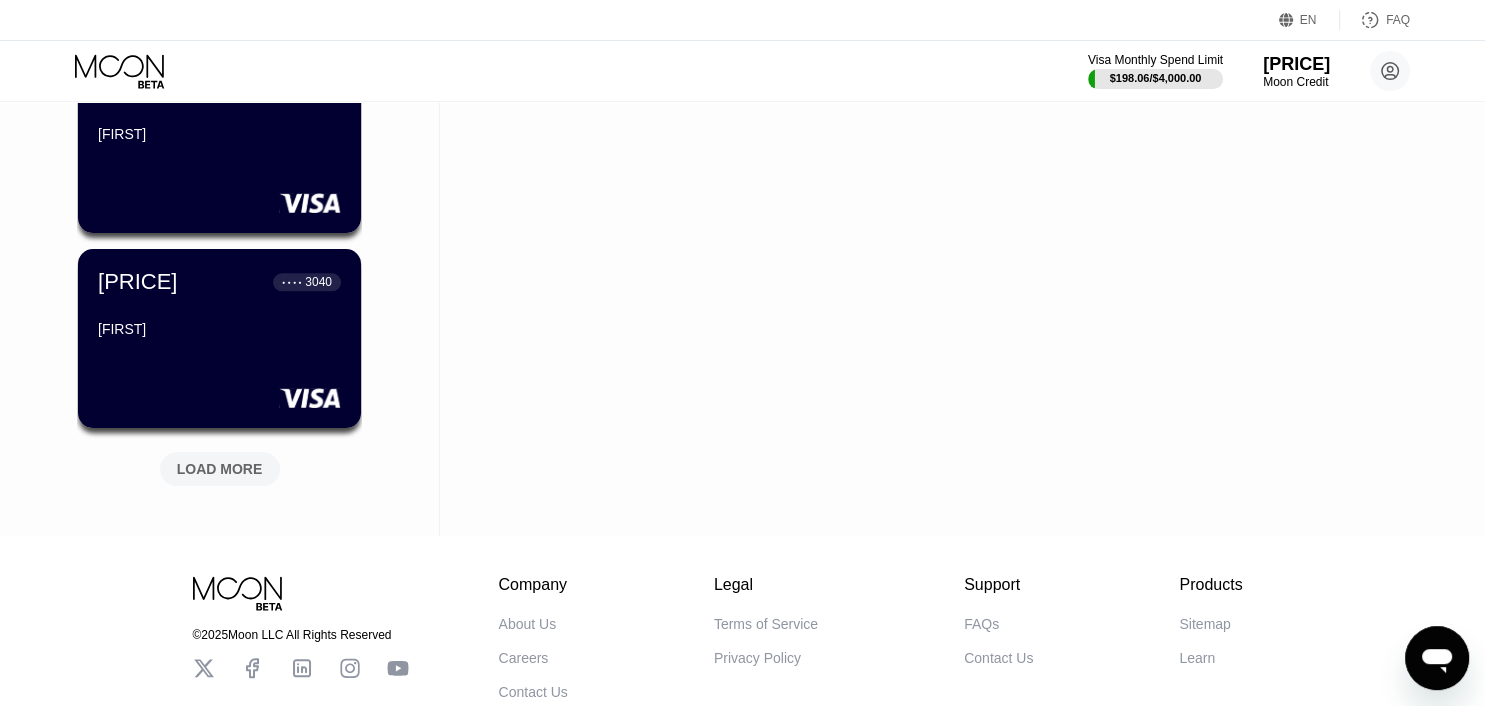 scroll, scrollTop: 1795, scrollLeft: 0, axis: vertical 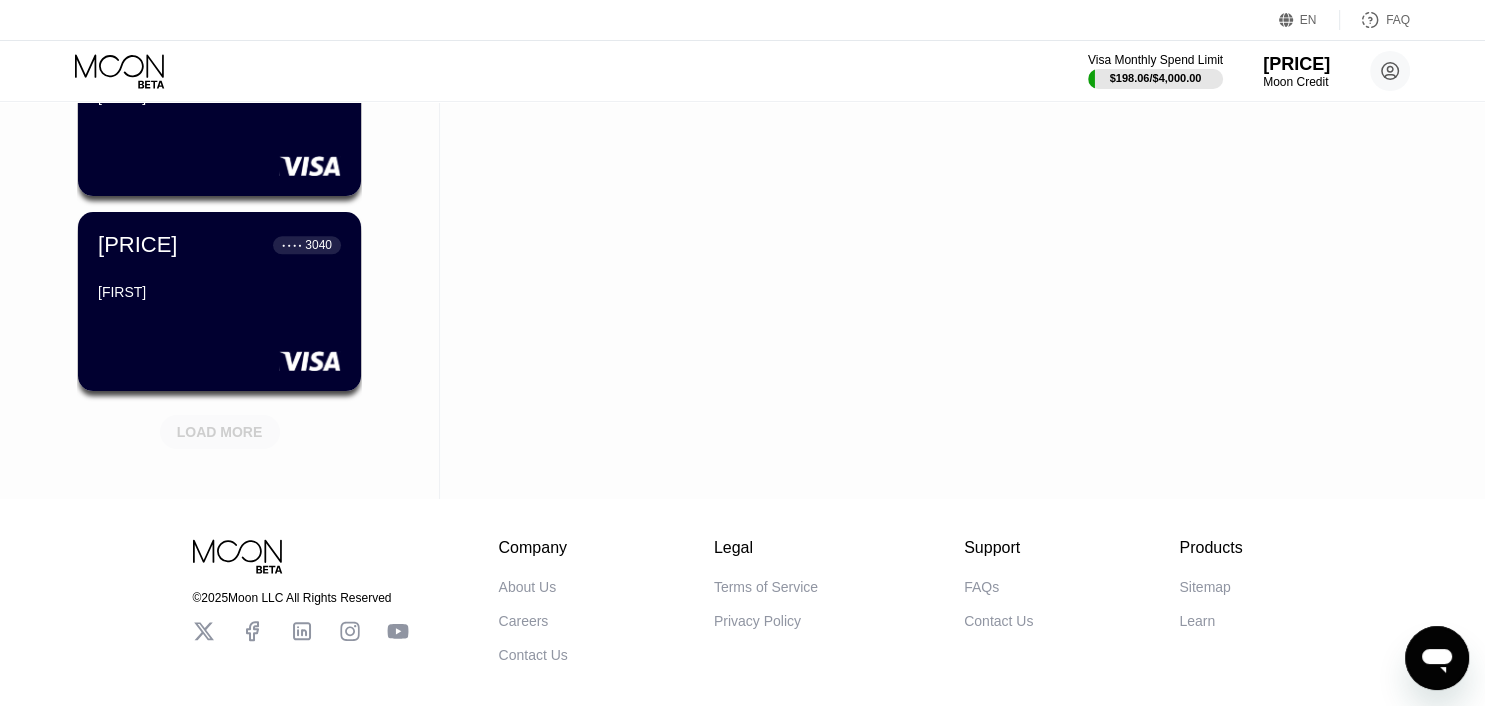 click on "LOAD MORE" at bounding box center [220, 432] 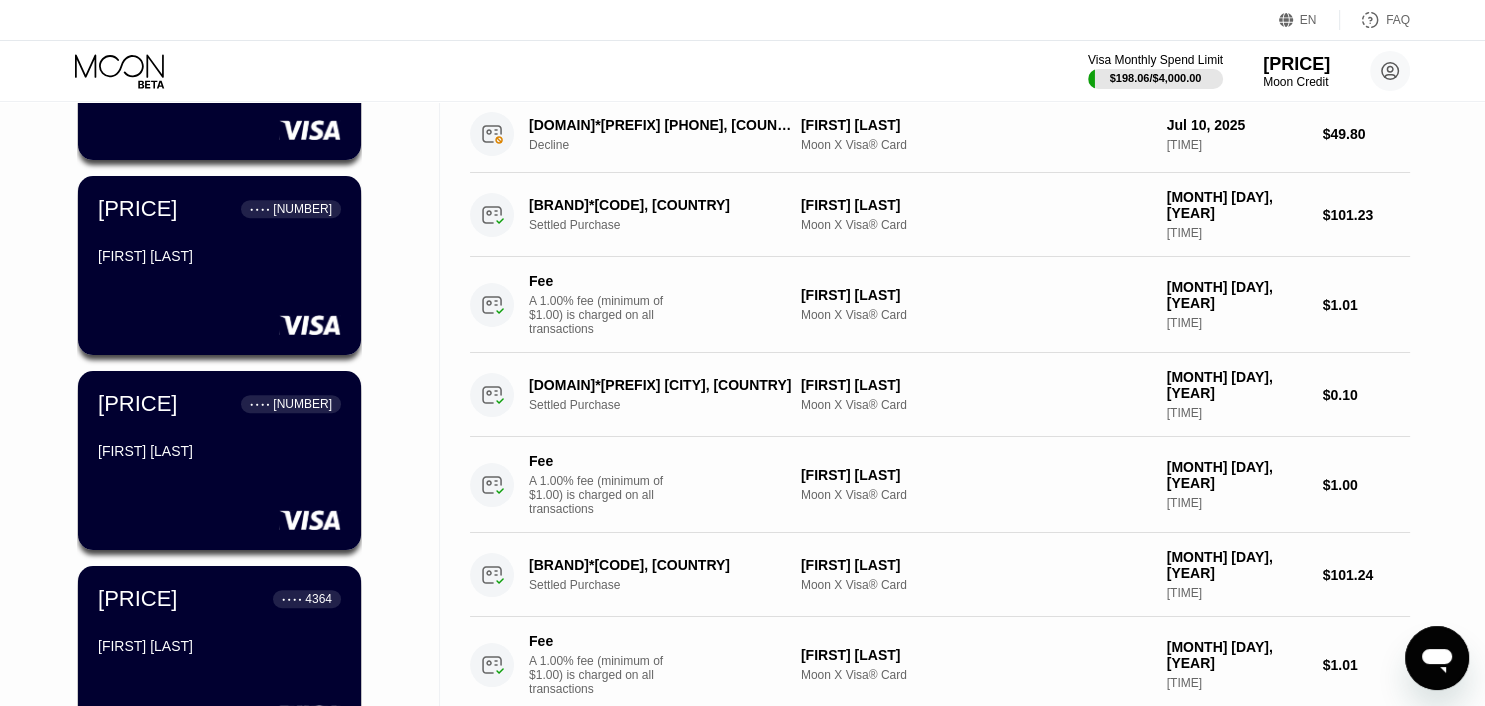 scroll, scrollTop: 0, scrollLeft: 0, axis: both 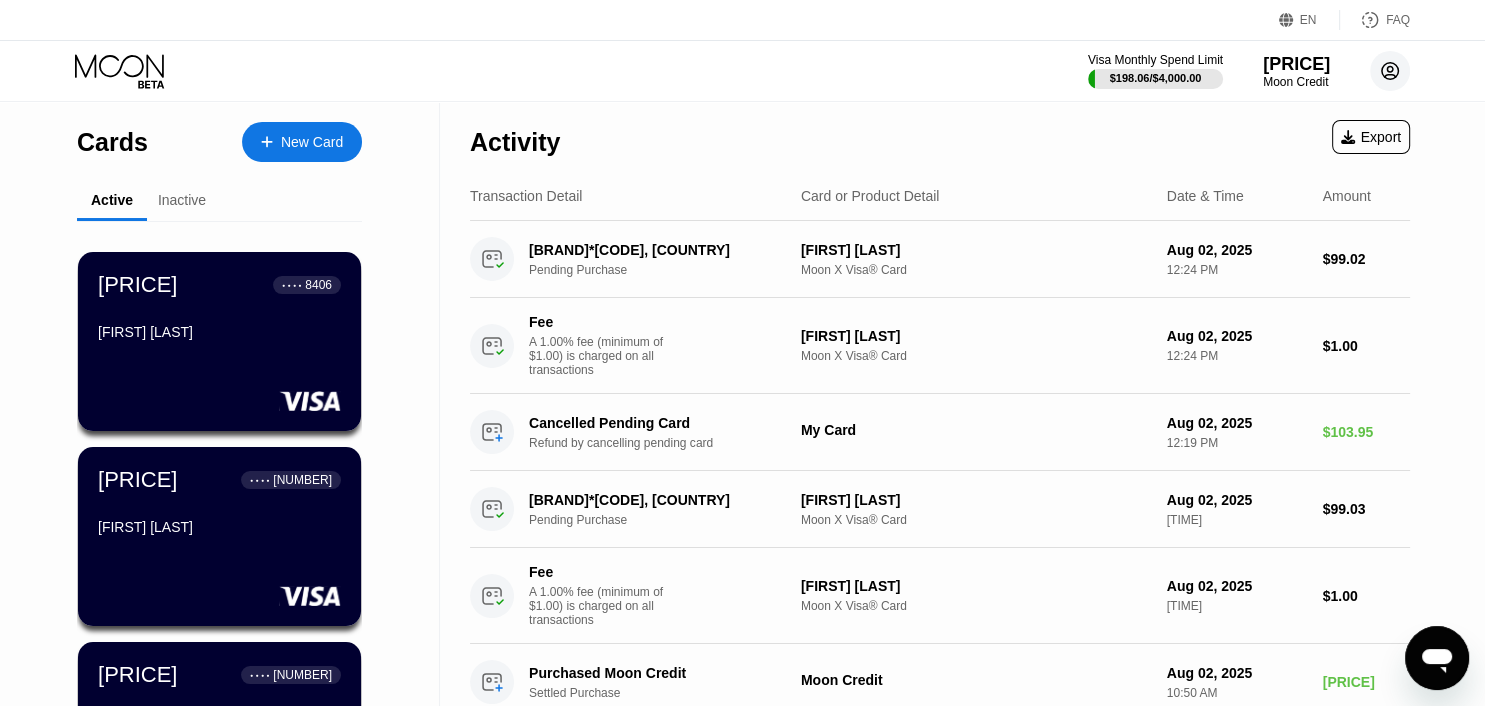 click 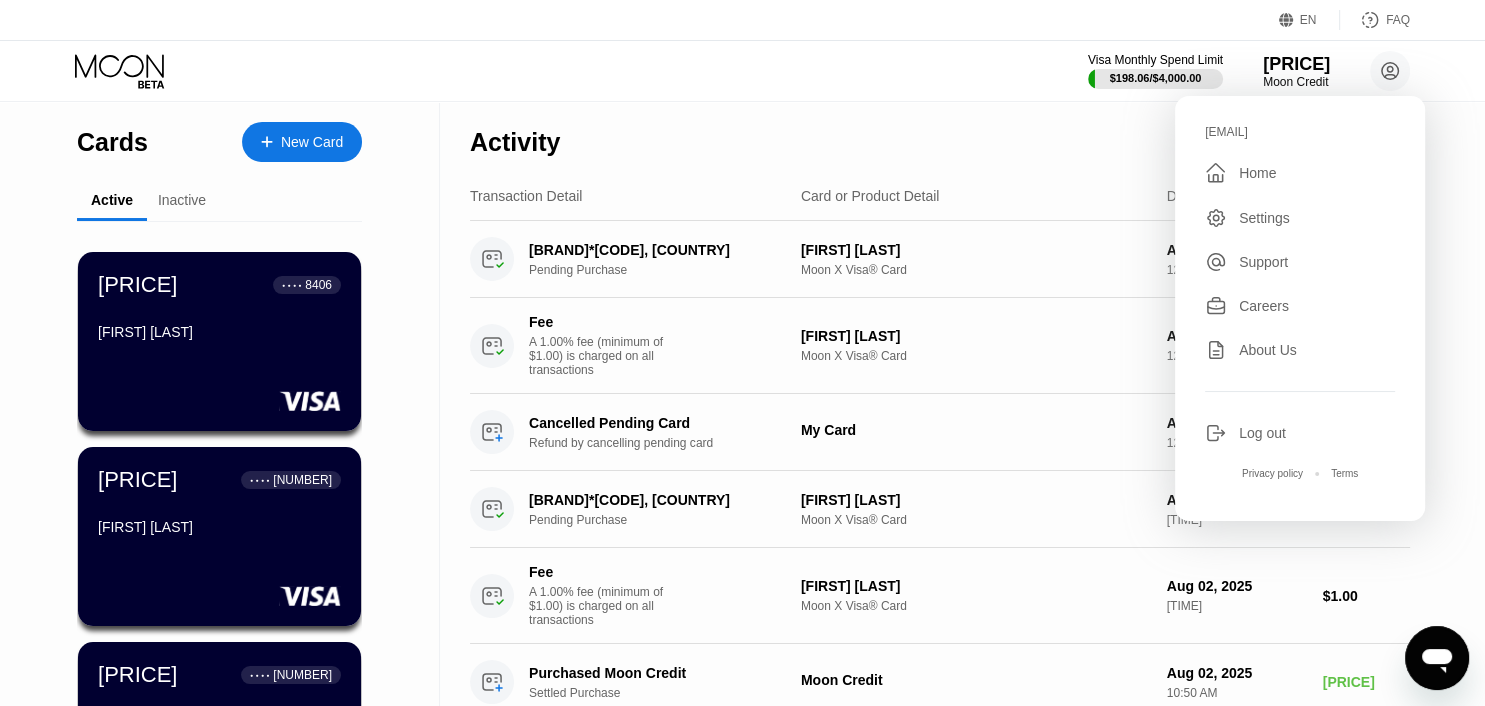 click on "Visa Monthly Spend Limit $198.06 / $4,000.00 $4.68 Moon Credit zawhtayoo199@gmail.com  Home Settings Support Careers About Us Log out Privacy policy Terms" at bounding box center [742, 71] 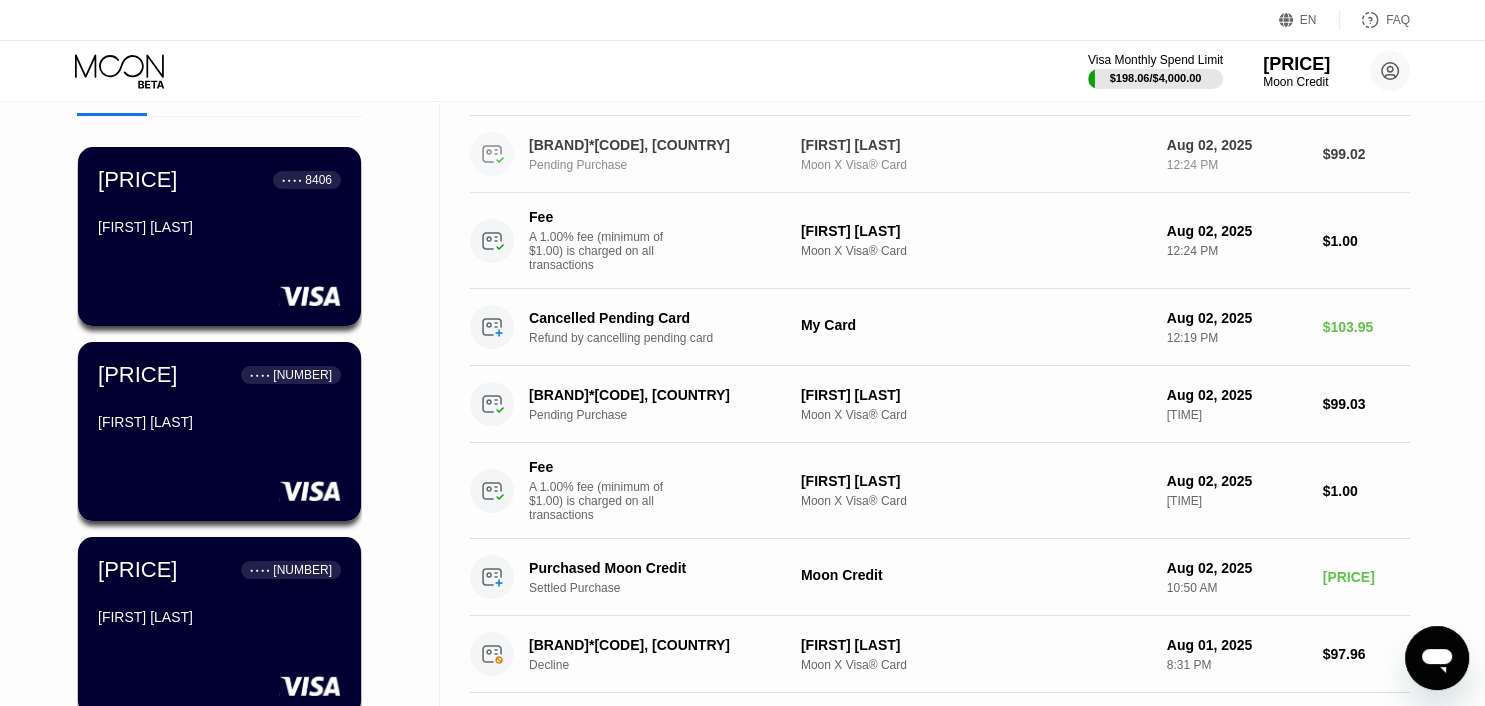 scroll, scrollTop: 0, scrollLeft: 0, axis: both 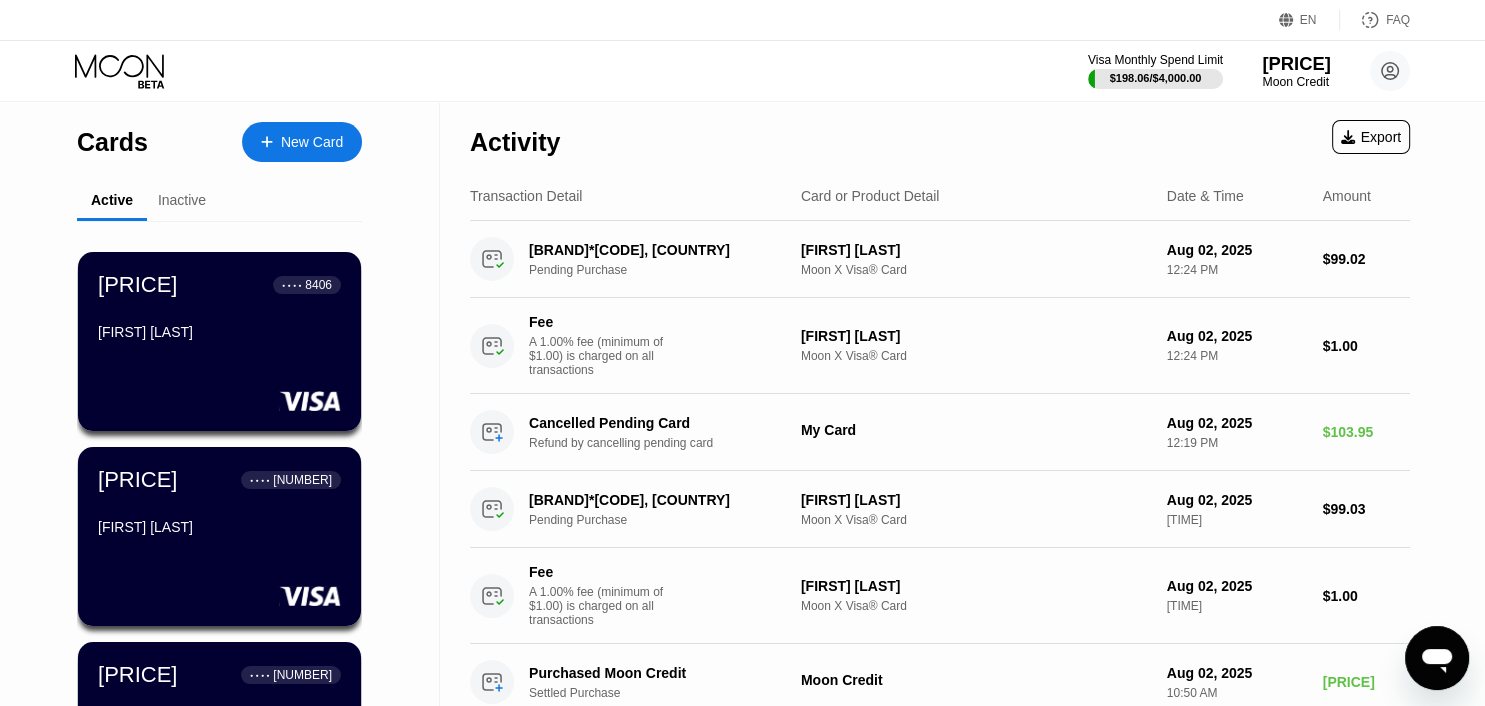 click on "Moon Credit" at bounding box center (1296, 82) 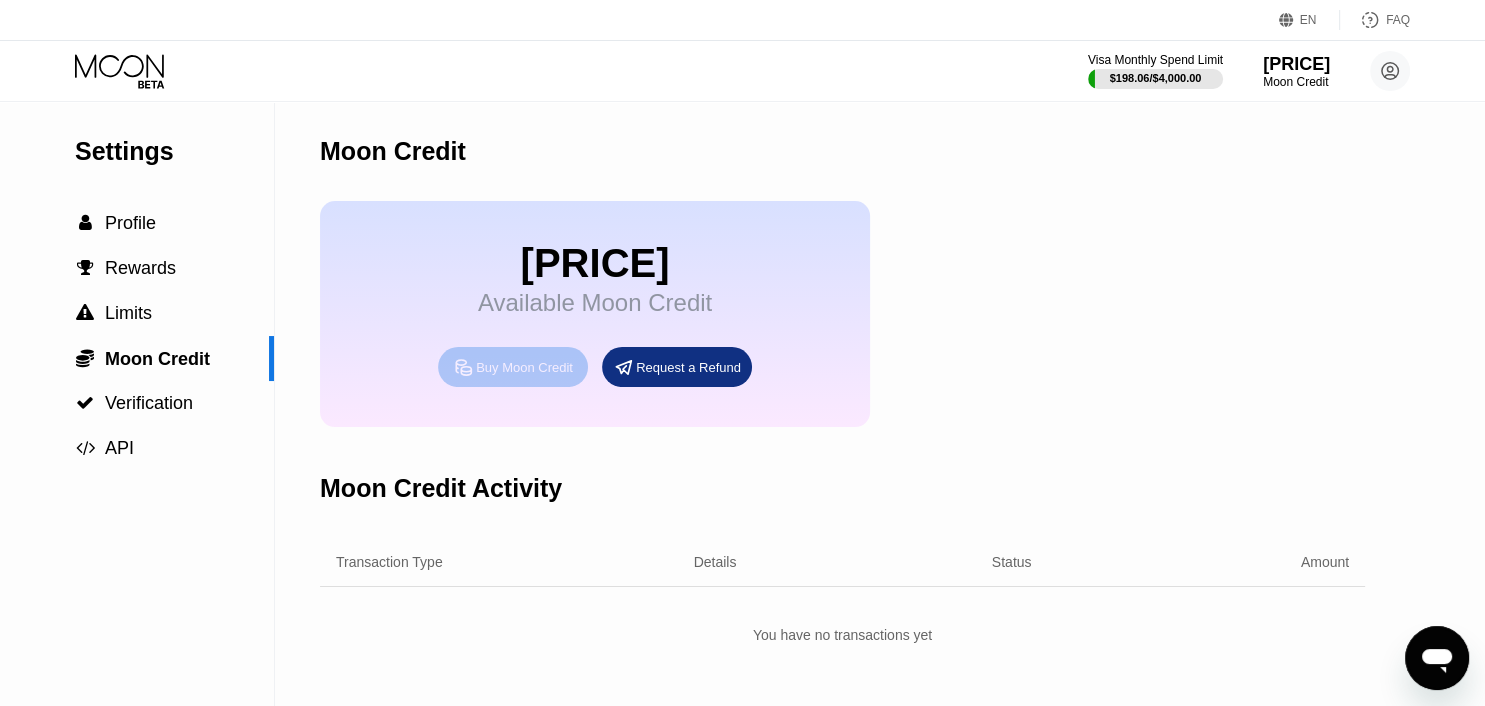 click on "Buy Moon Credit" at bounding box center (524, 367) 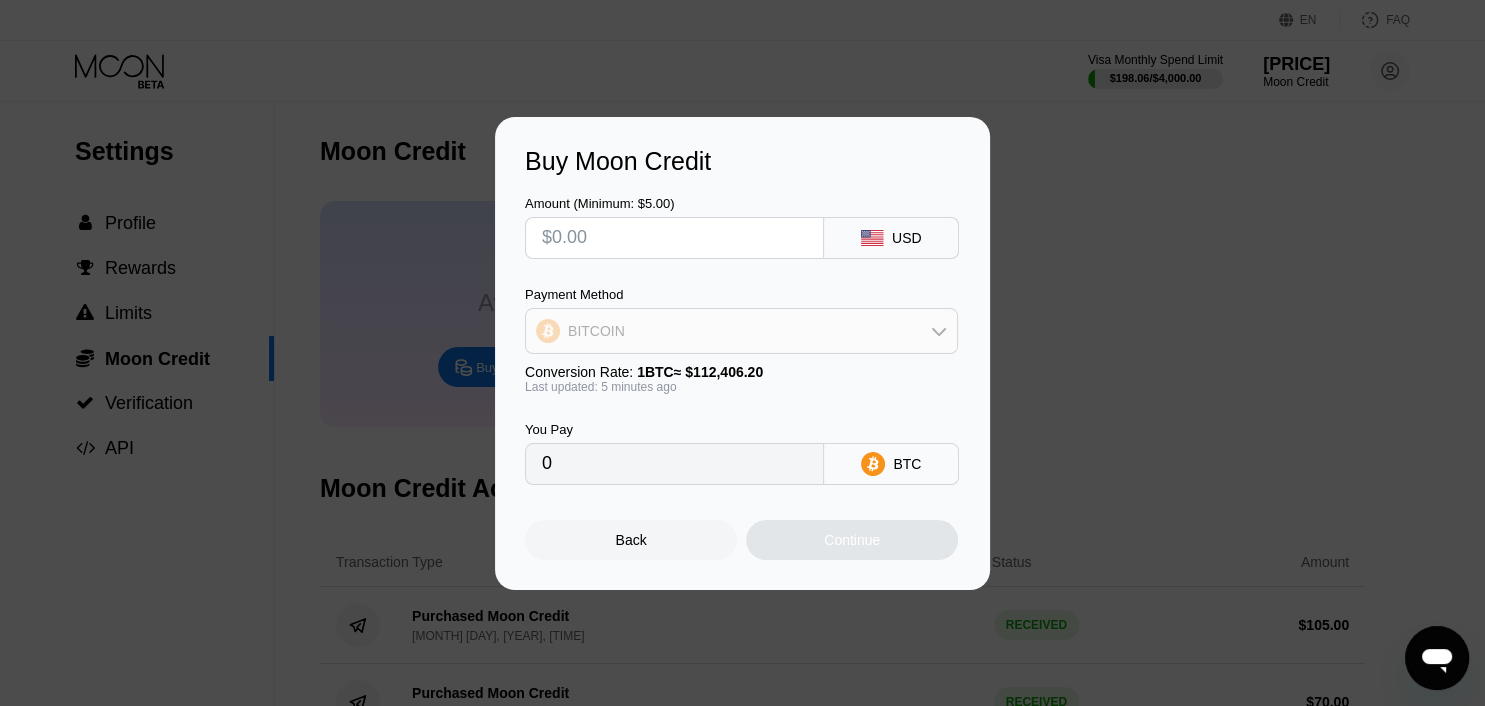 click on "BITCOIN" at bounding box center [741, 331] 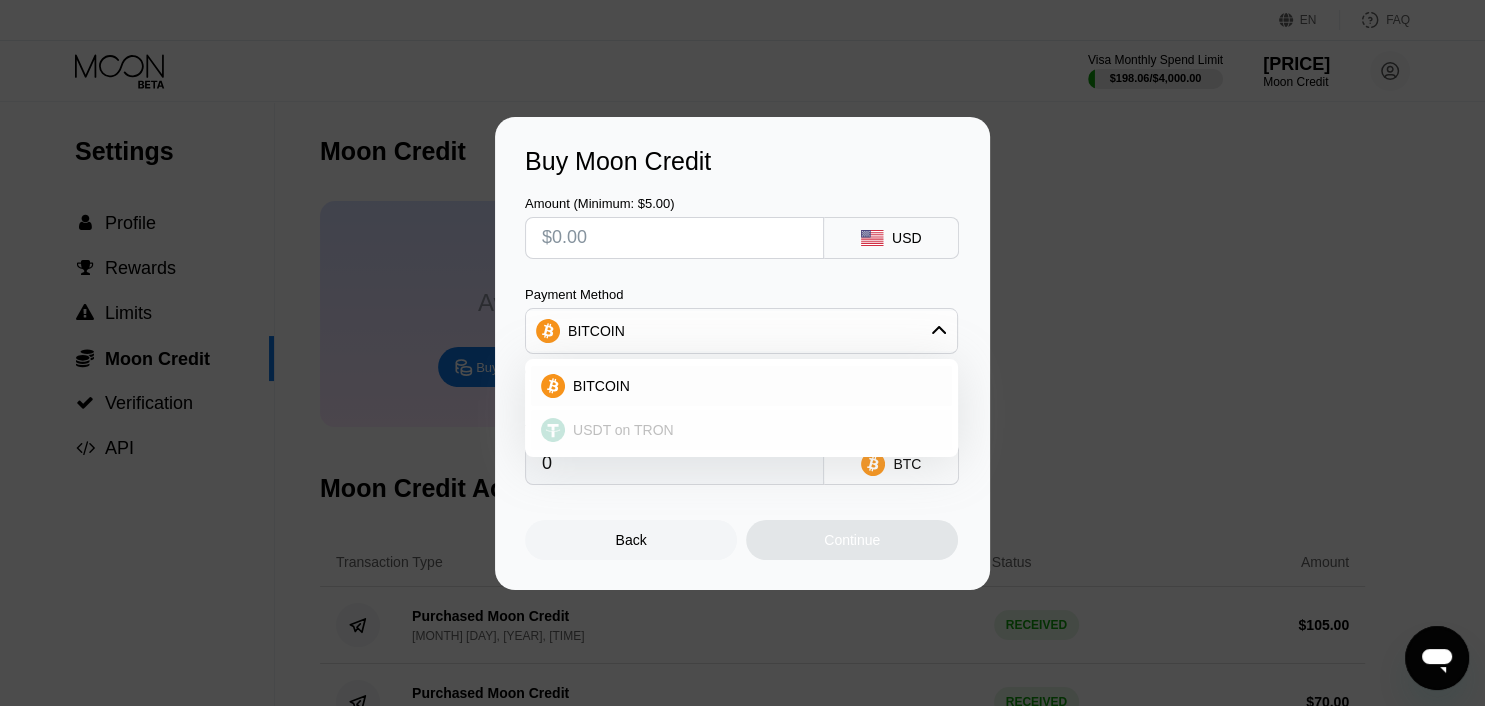 click on "USDT on TRON" at bounding box center (623, 430) 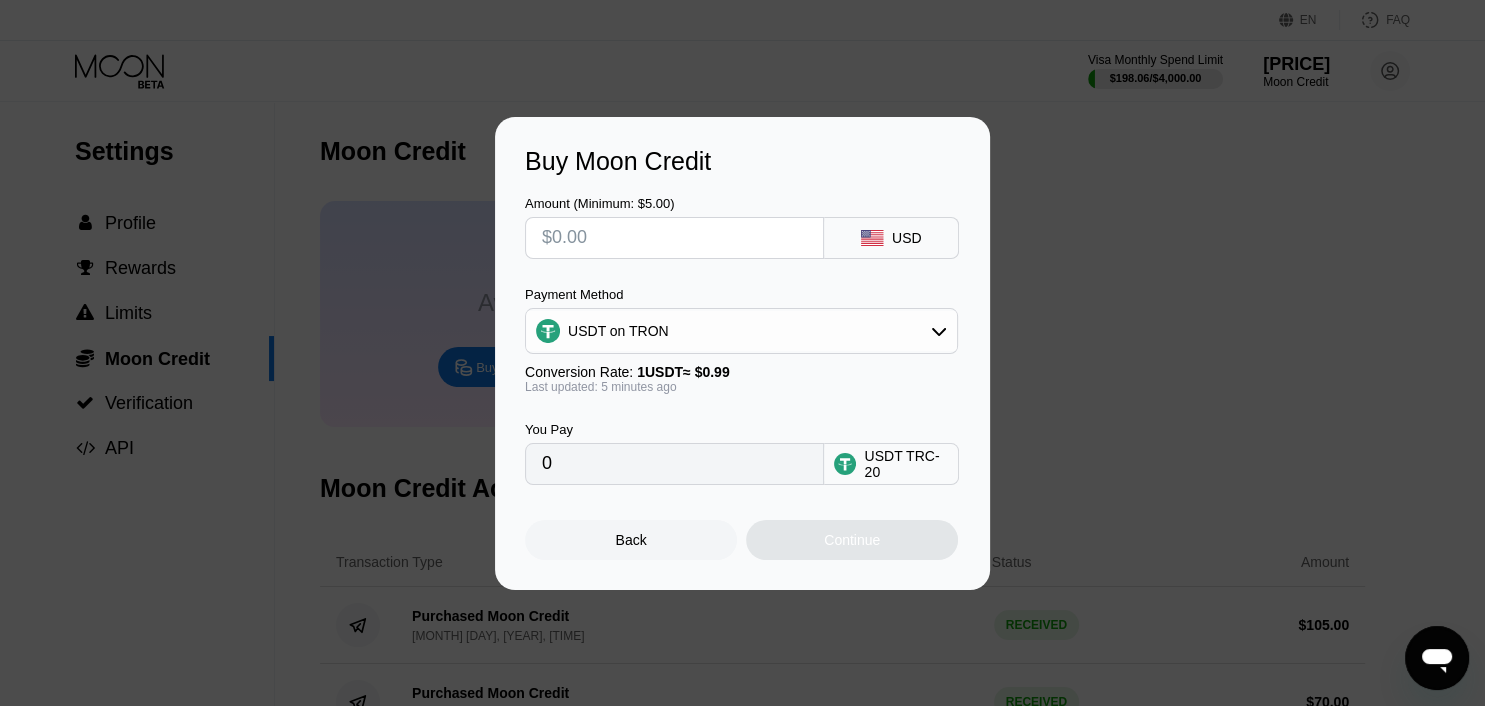 type on "0.00" 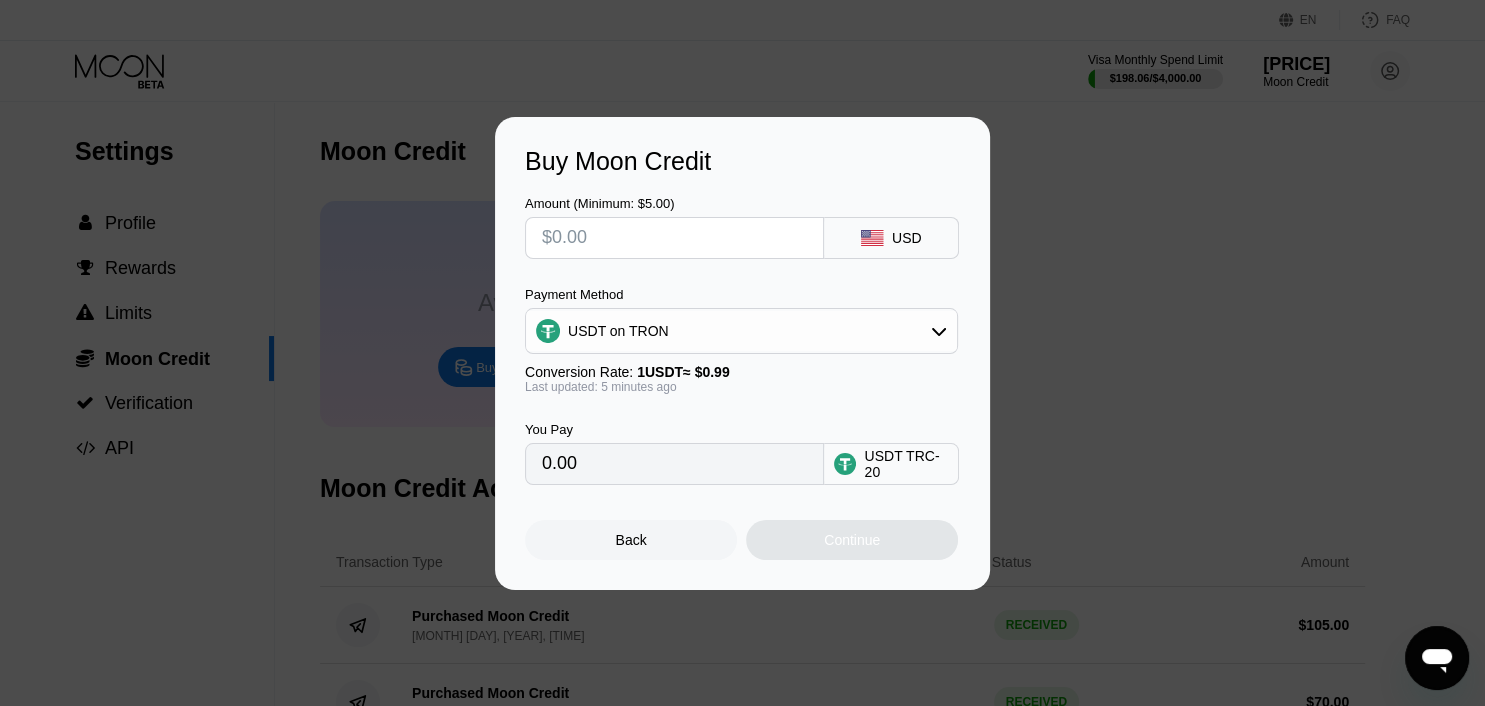 click at bounding box center [674, 238] 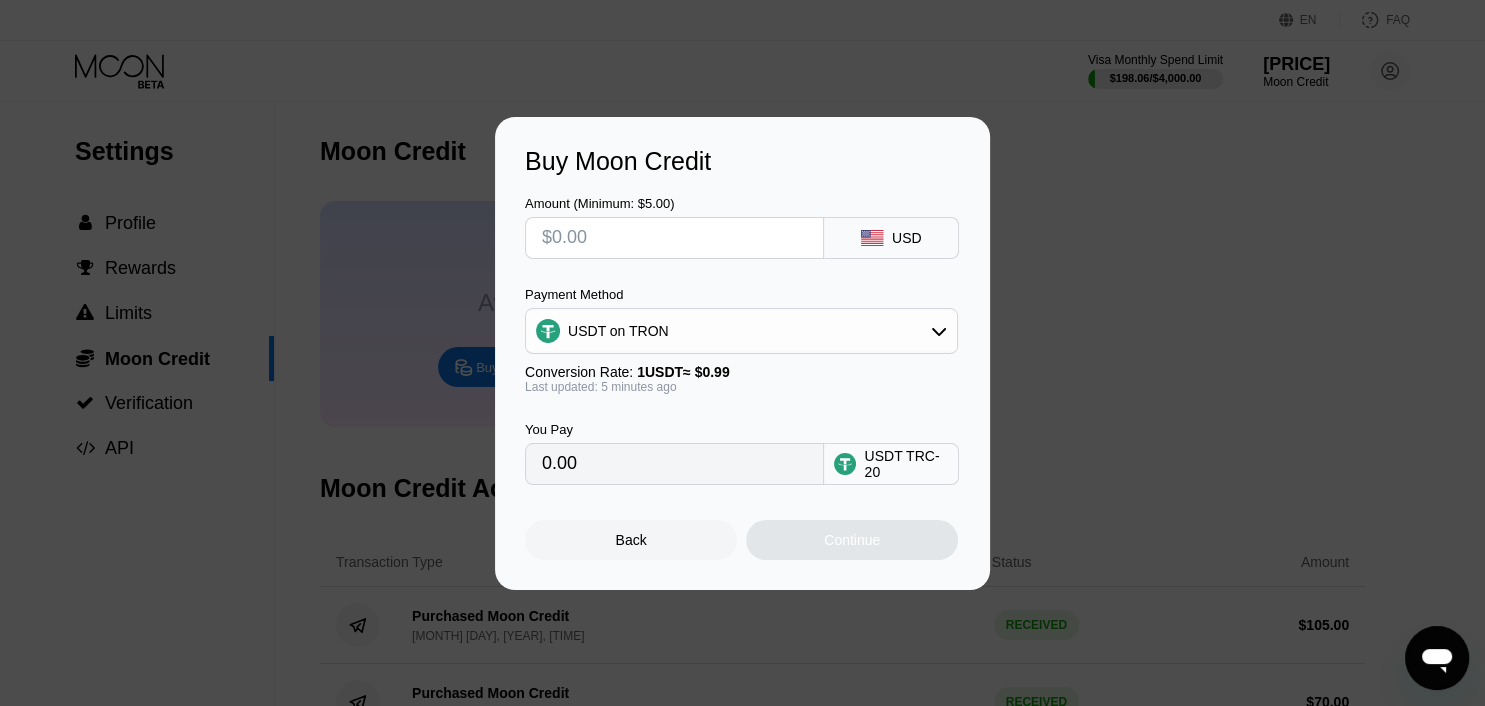 type on "$5" 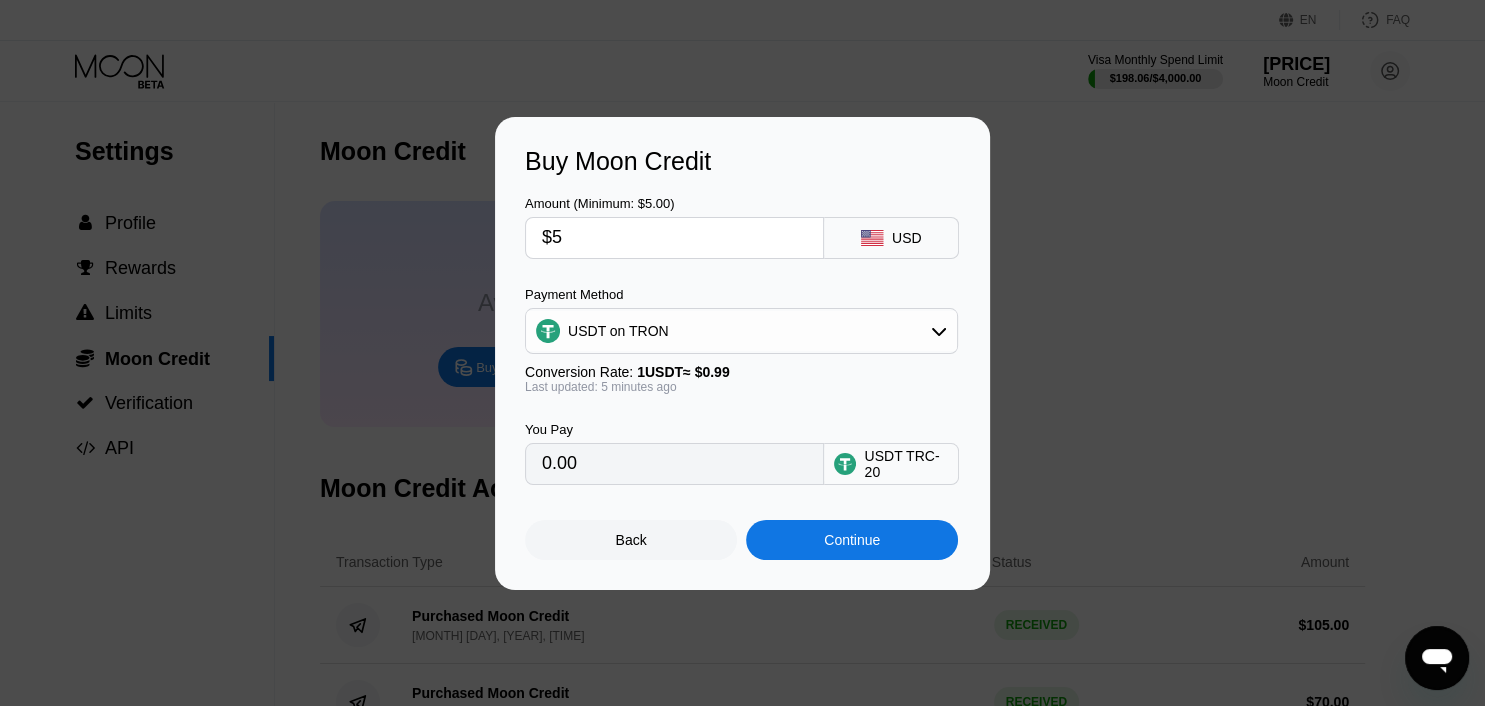 type on "5.05" 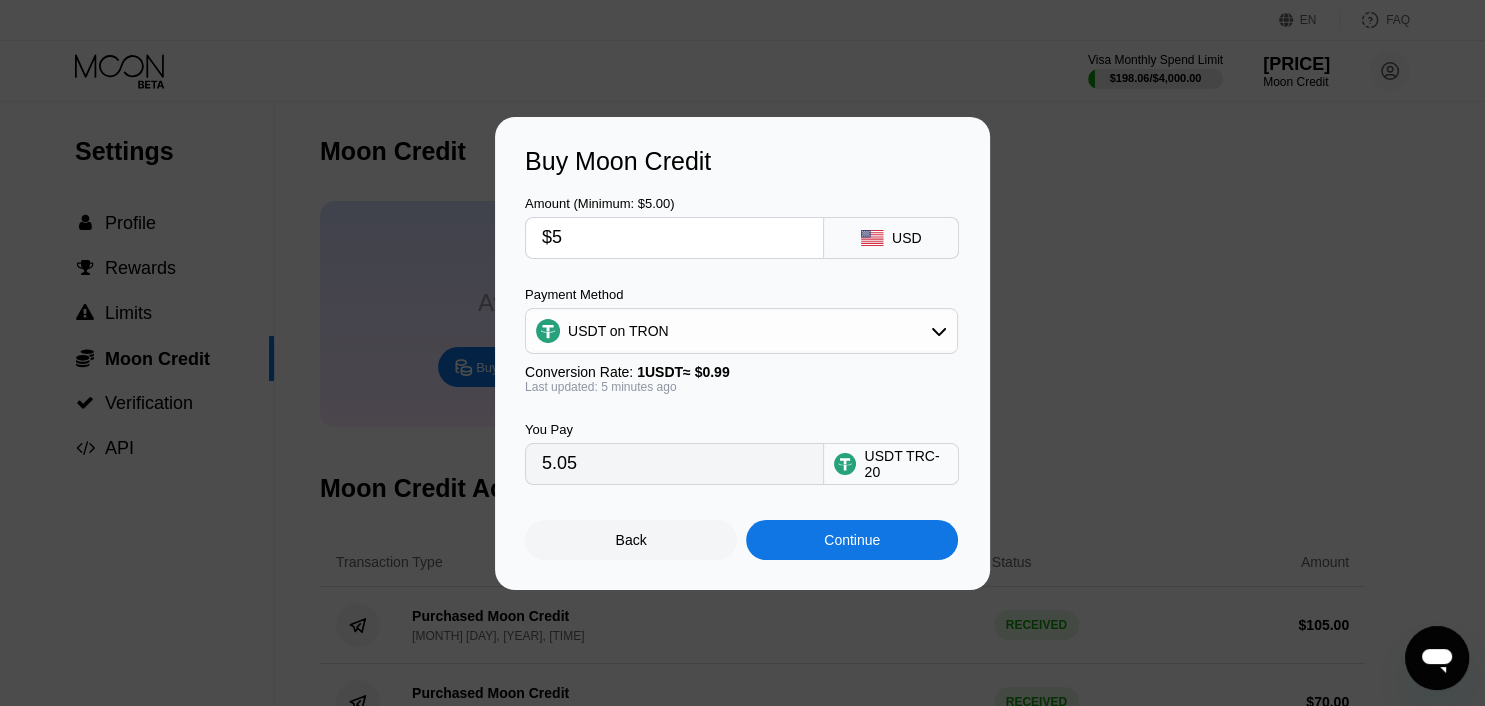 type on "$50" 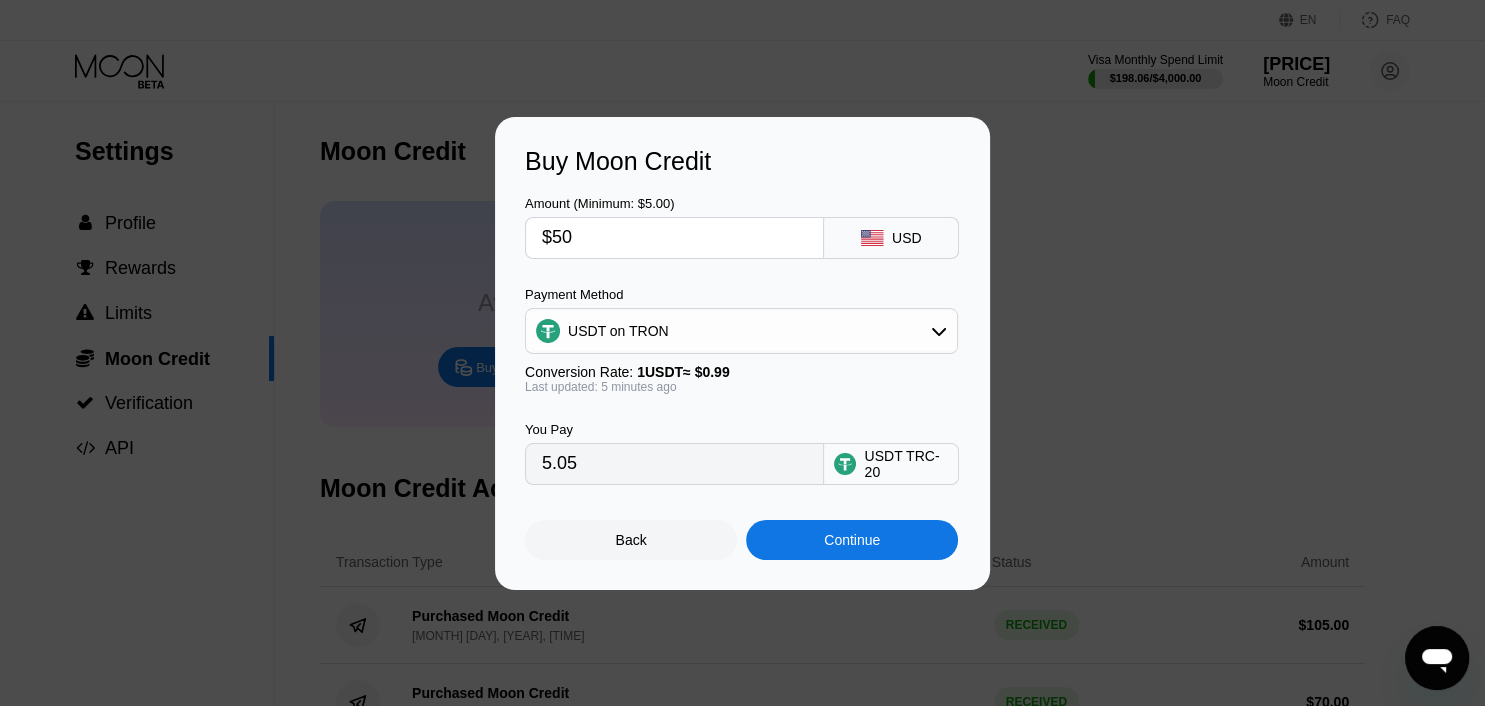 type on "50.51" 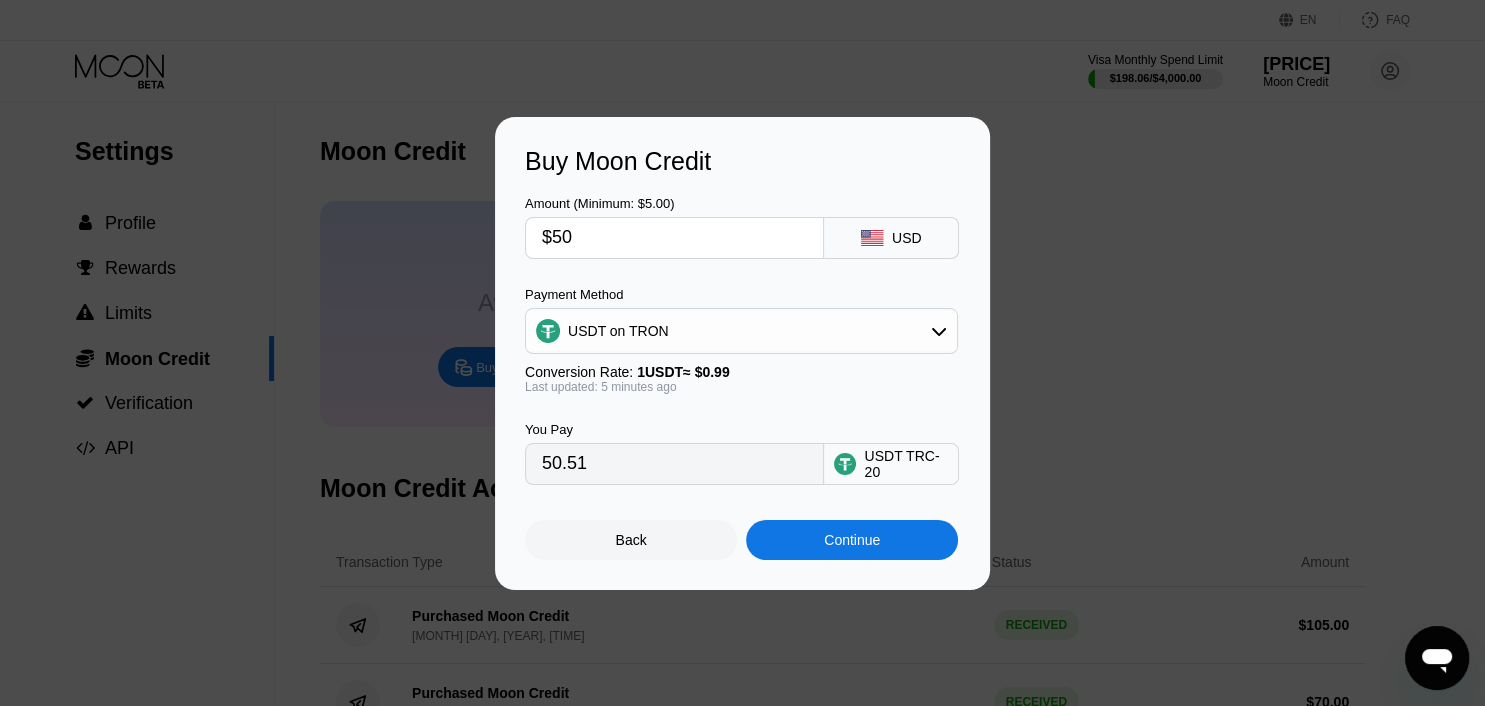 type on "$500" 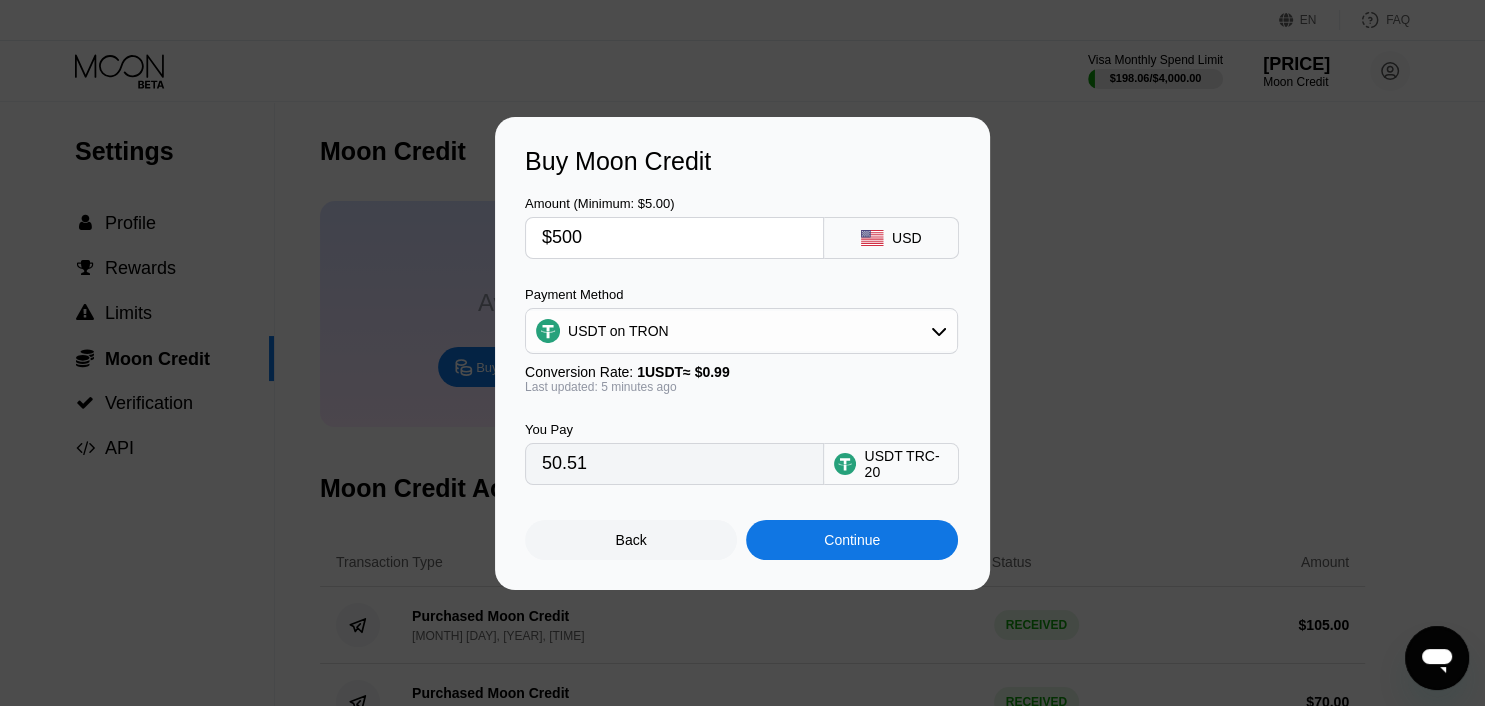 type on "505.05" 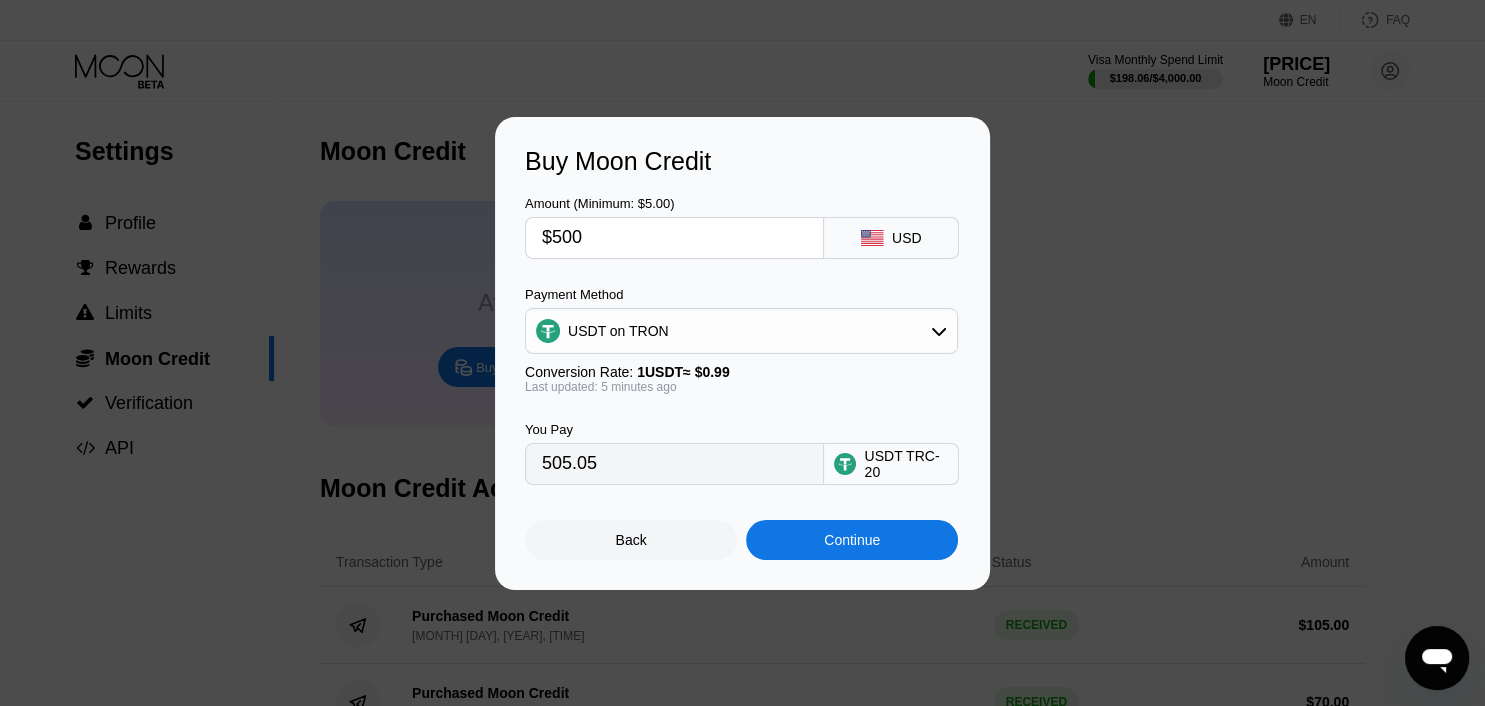 type on "$500" 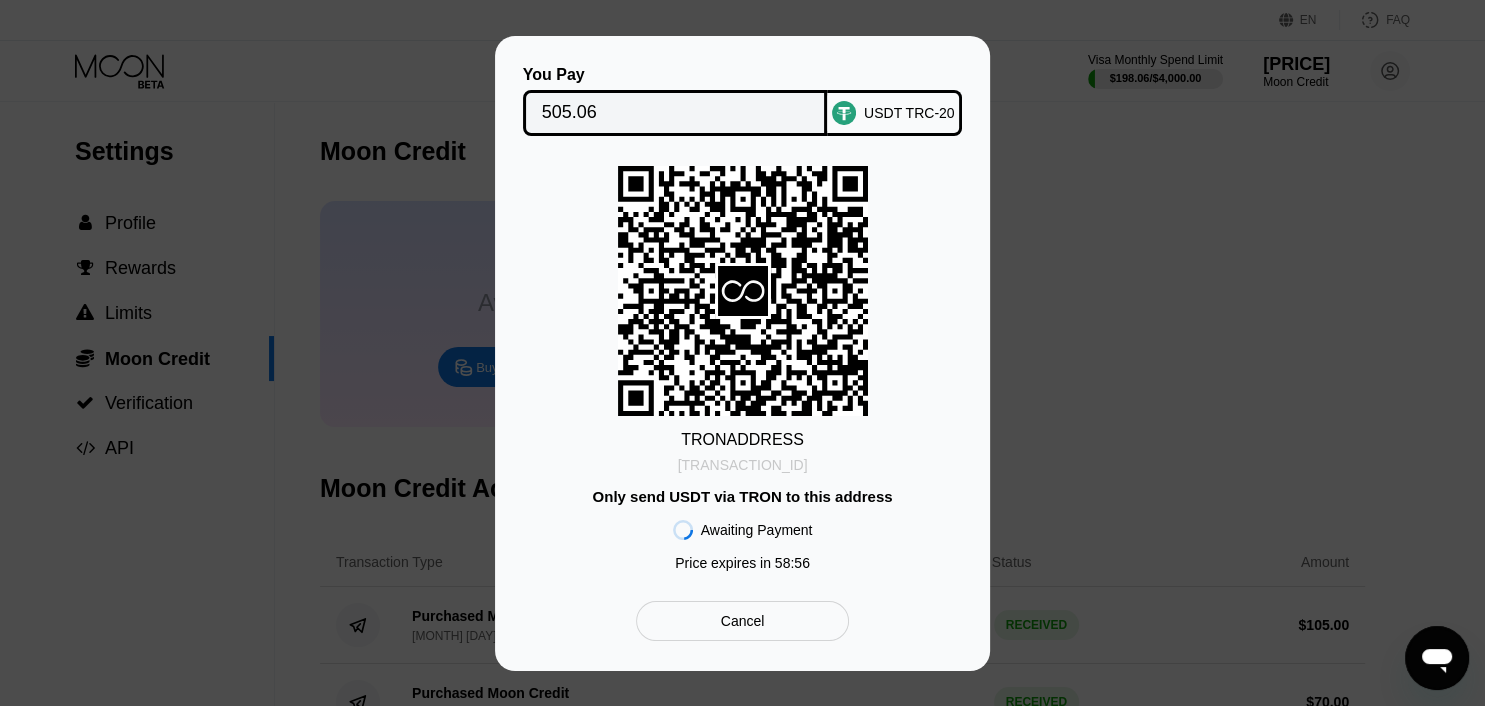 click on "TXSVxnhSmUZK7Xa...i9ZsQ9B1E8JpQSi" at bounding box center (743, 465) 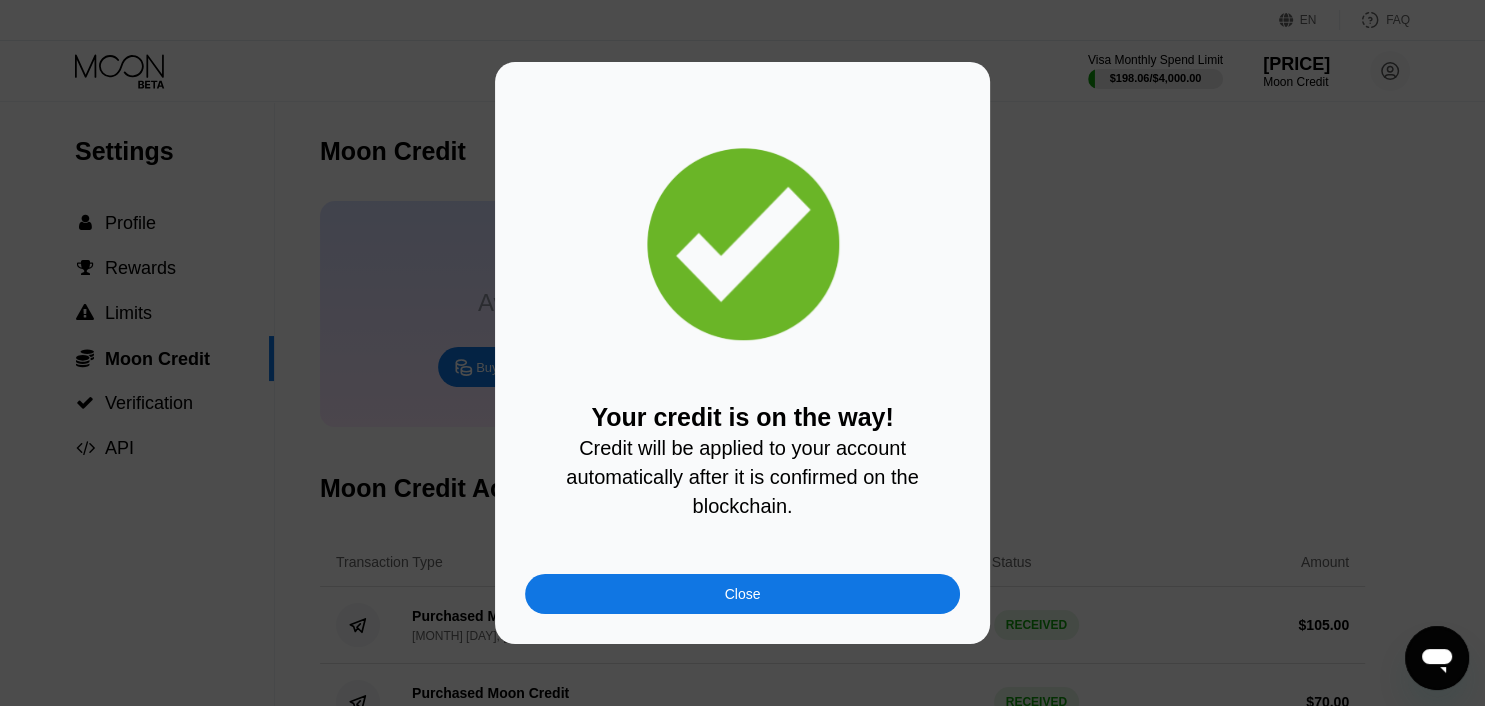 click on "Close" at bounding box center [742, 594] 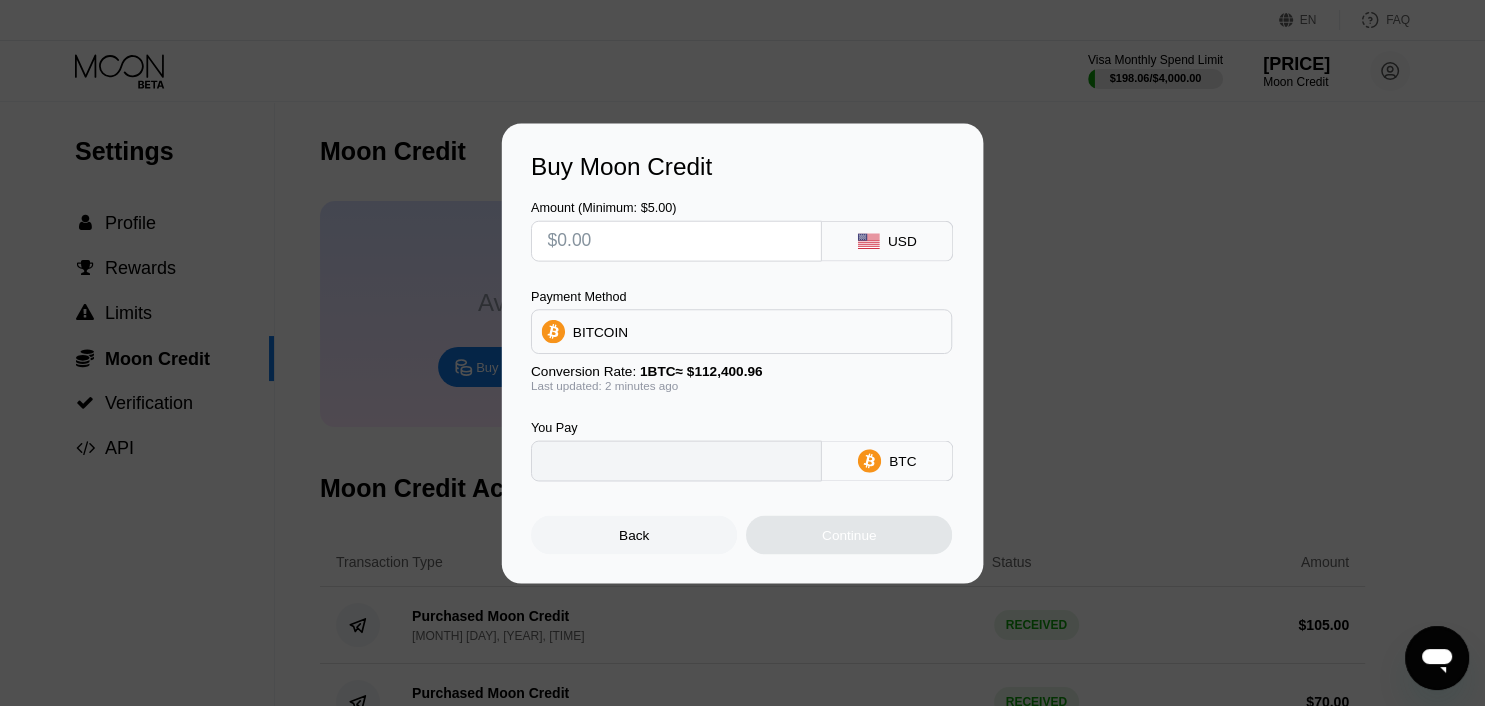 type on "0" 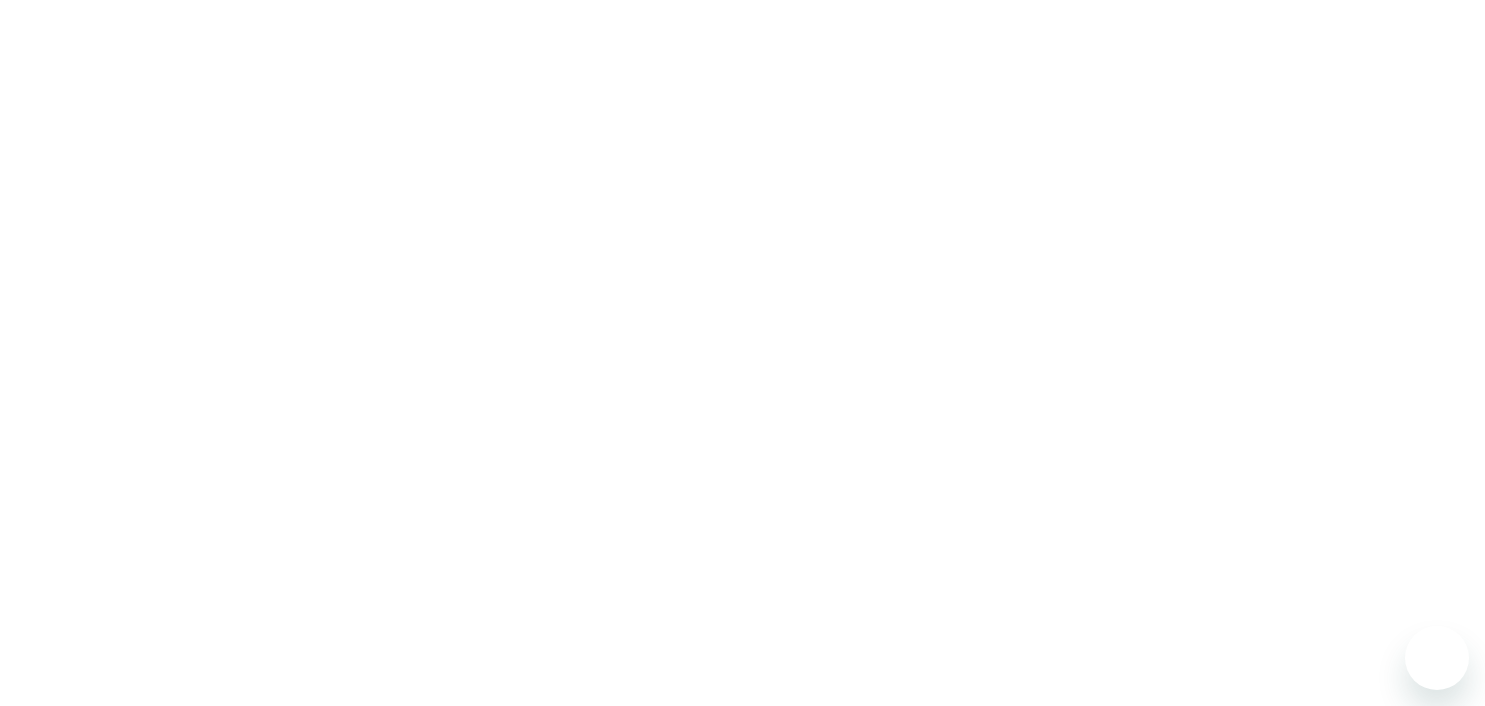 scroll, scrollTop: 0, scrollLeft: 0, axis: both 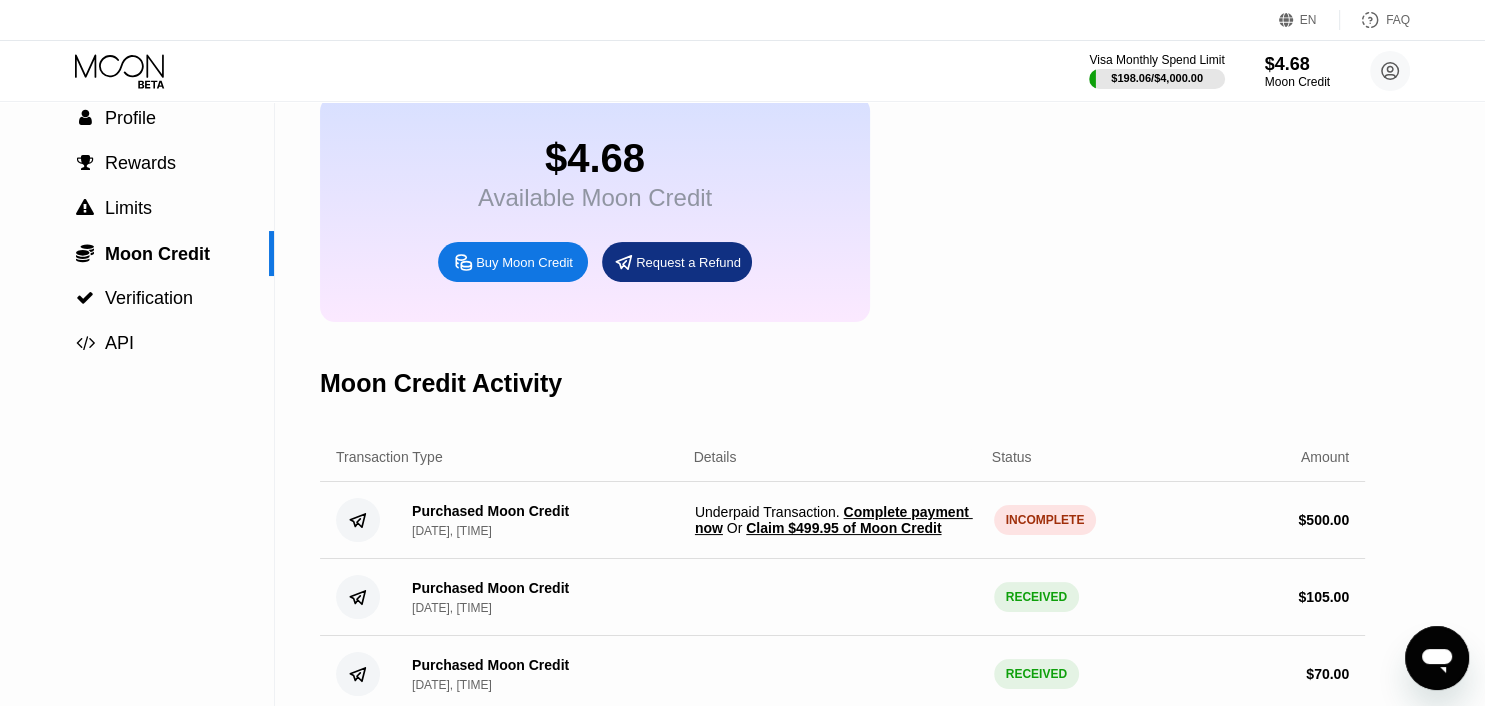 click on "Claim $499.95 of Moon Credit" at bounding box center (843, 528) 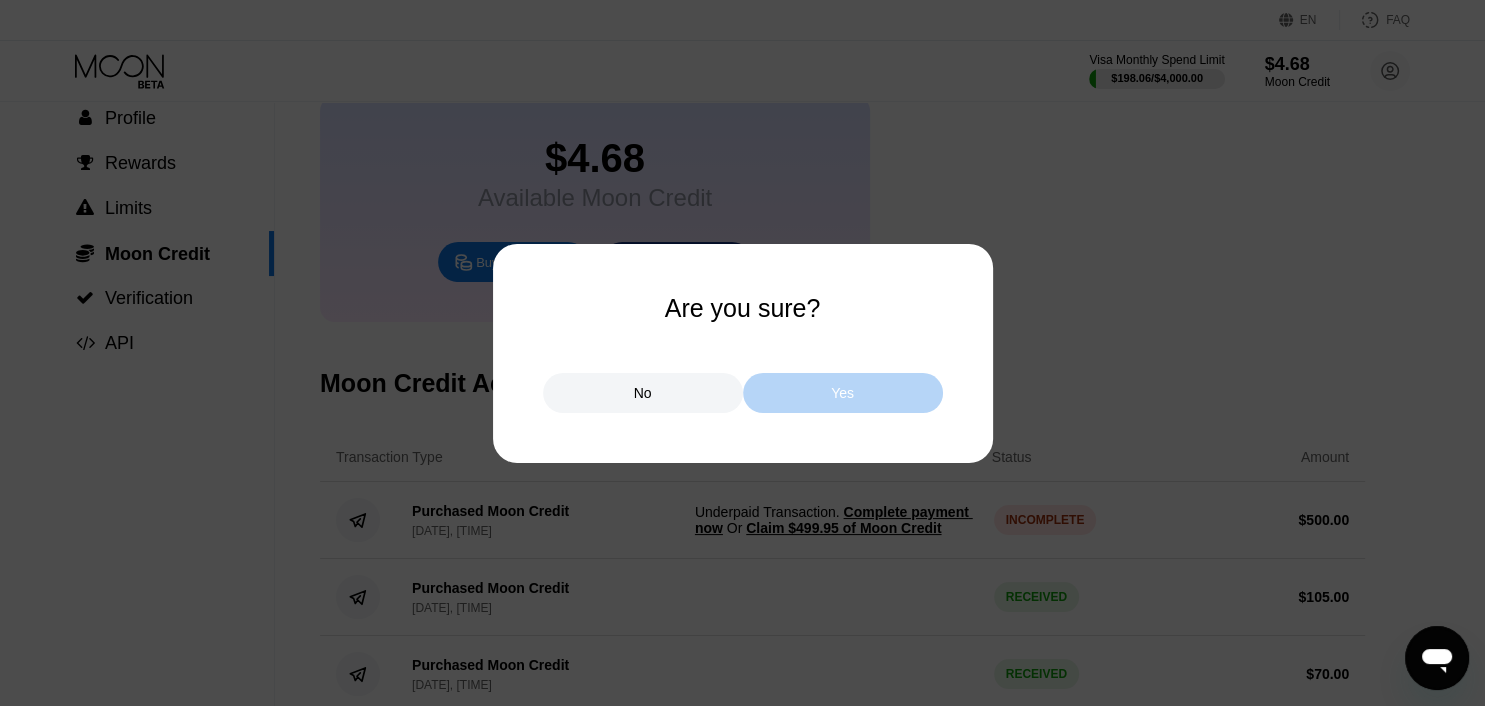 click on "Yes" at bounding box center [843, 393] 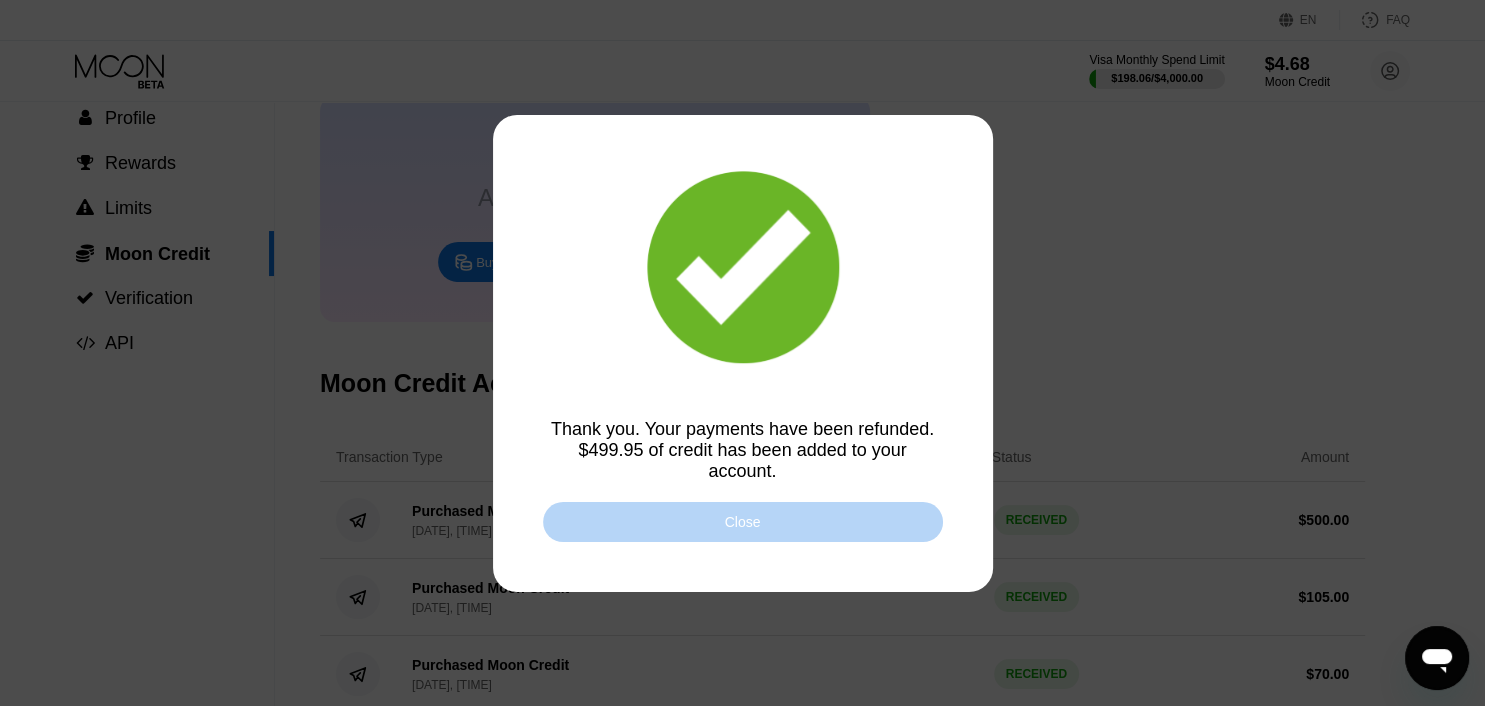 click on "Close" at bounding box center (743, 522) 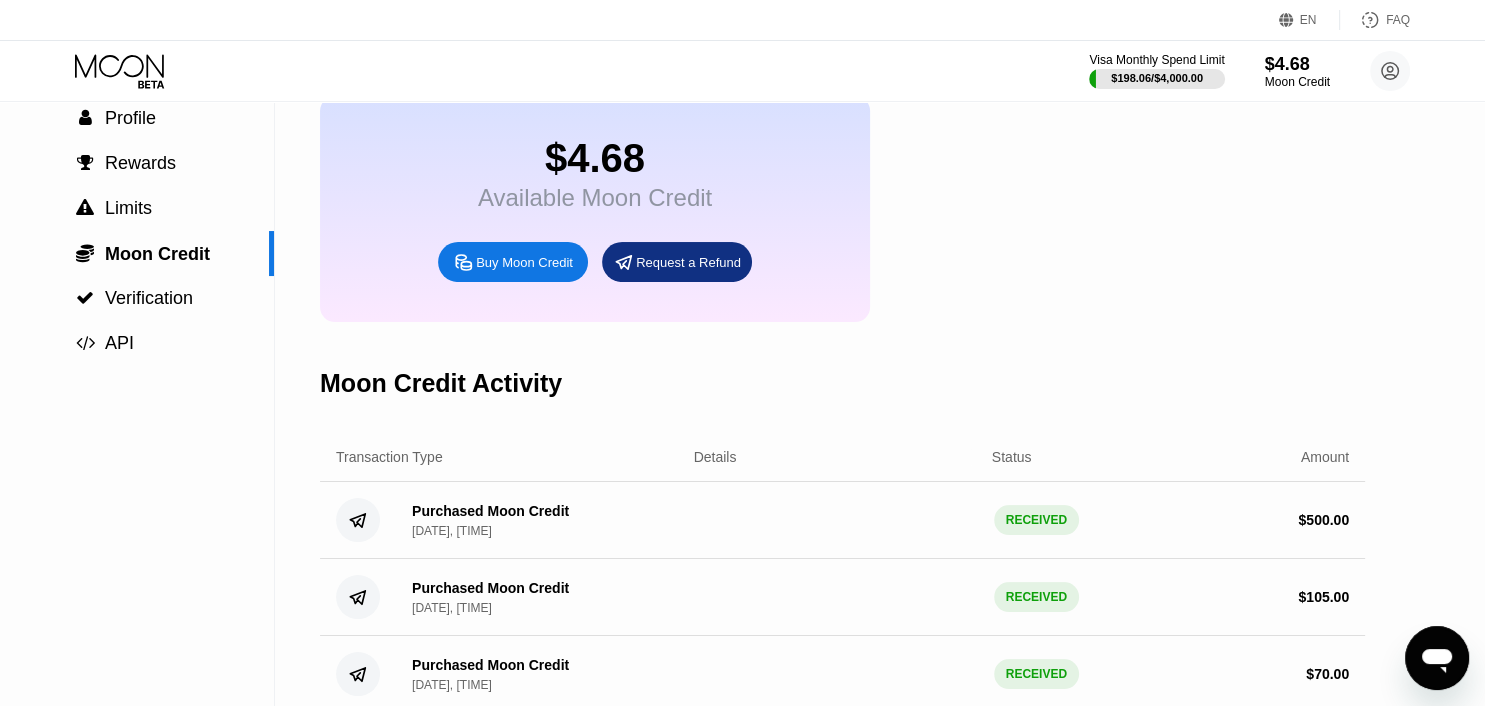 scroll, scrollTop: 0, scrollLeft: 0, axis: both 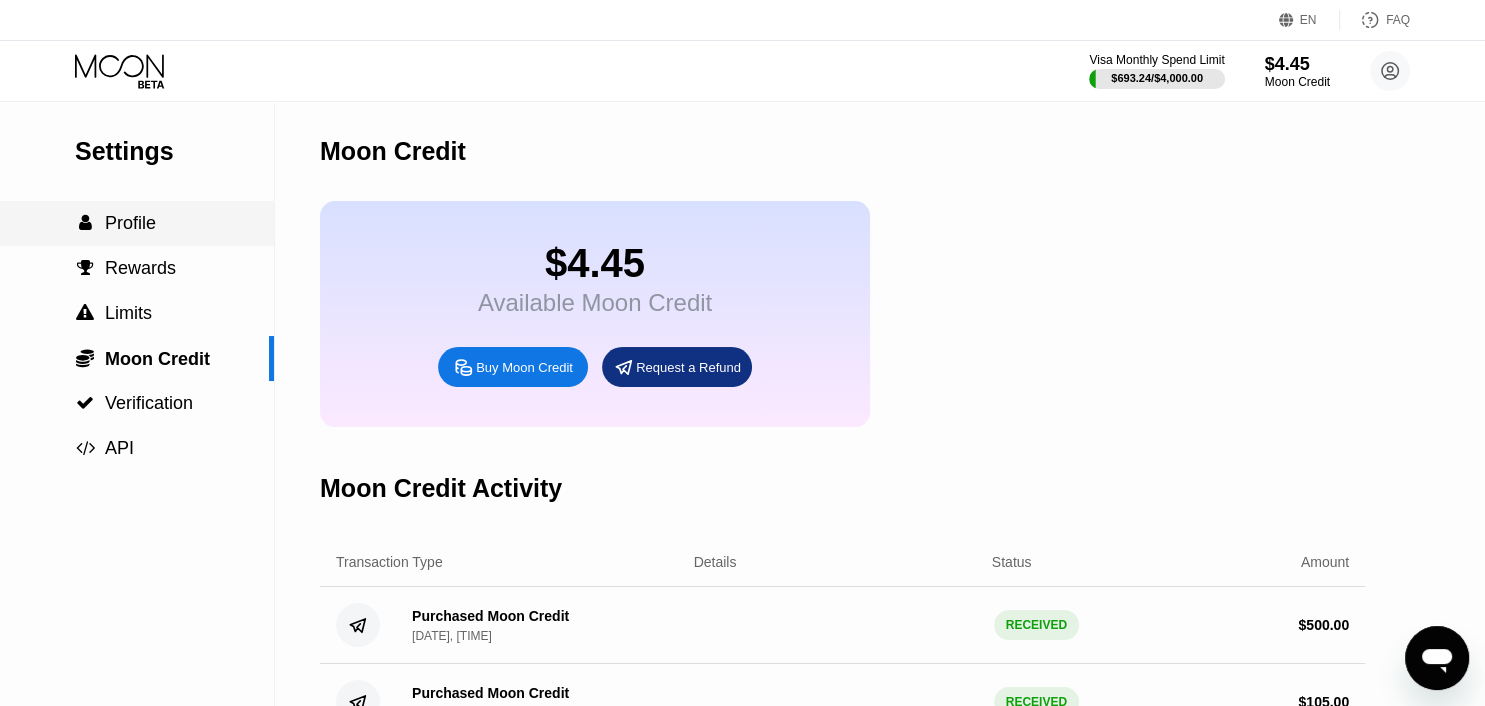 click on "Profile" at bounding box center [130, 223] 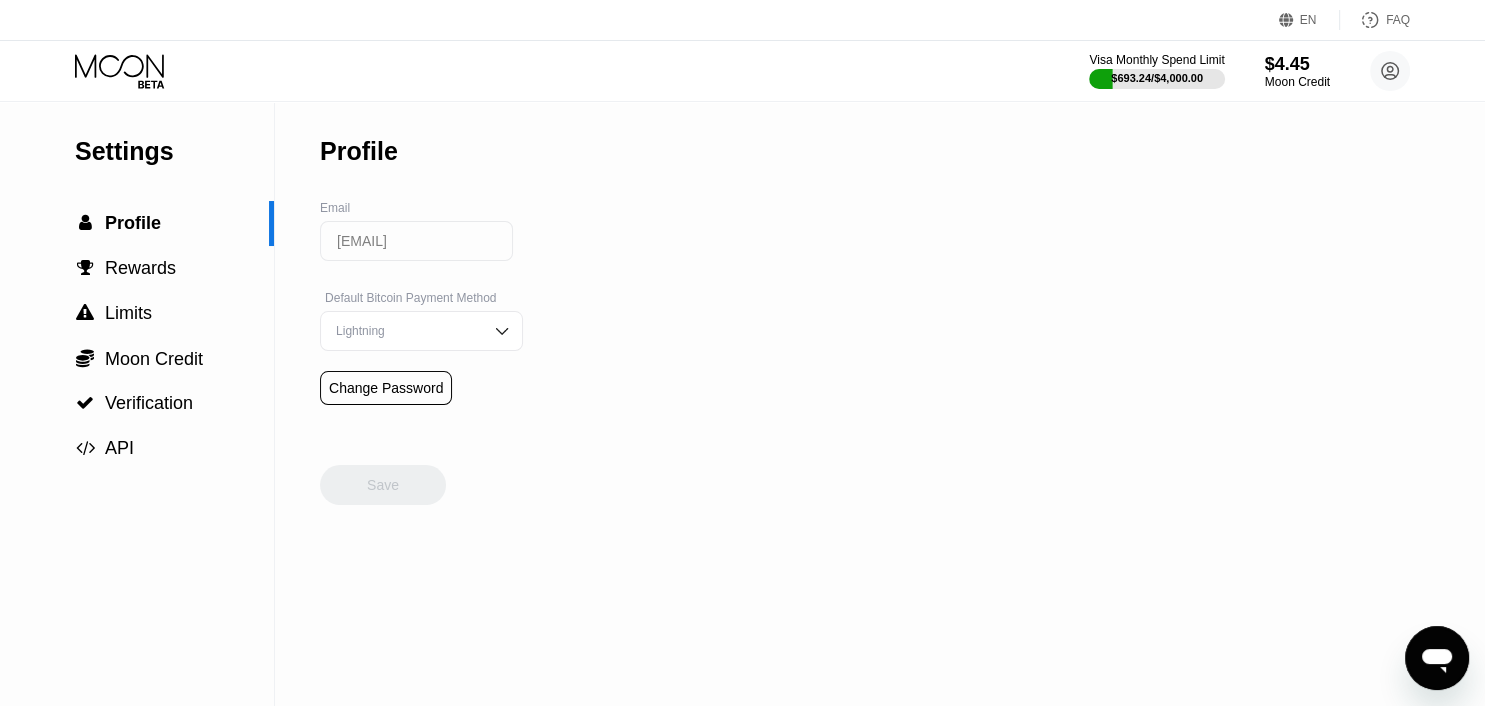 click 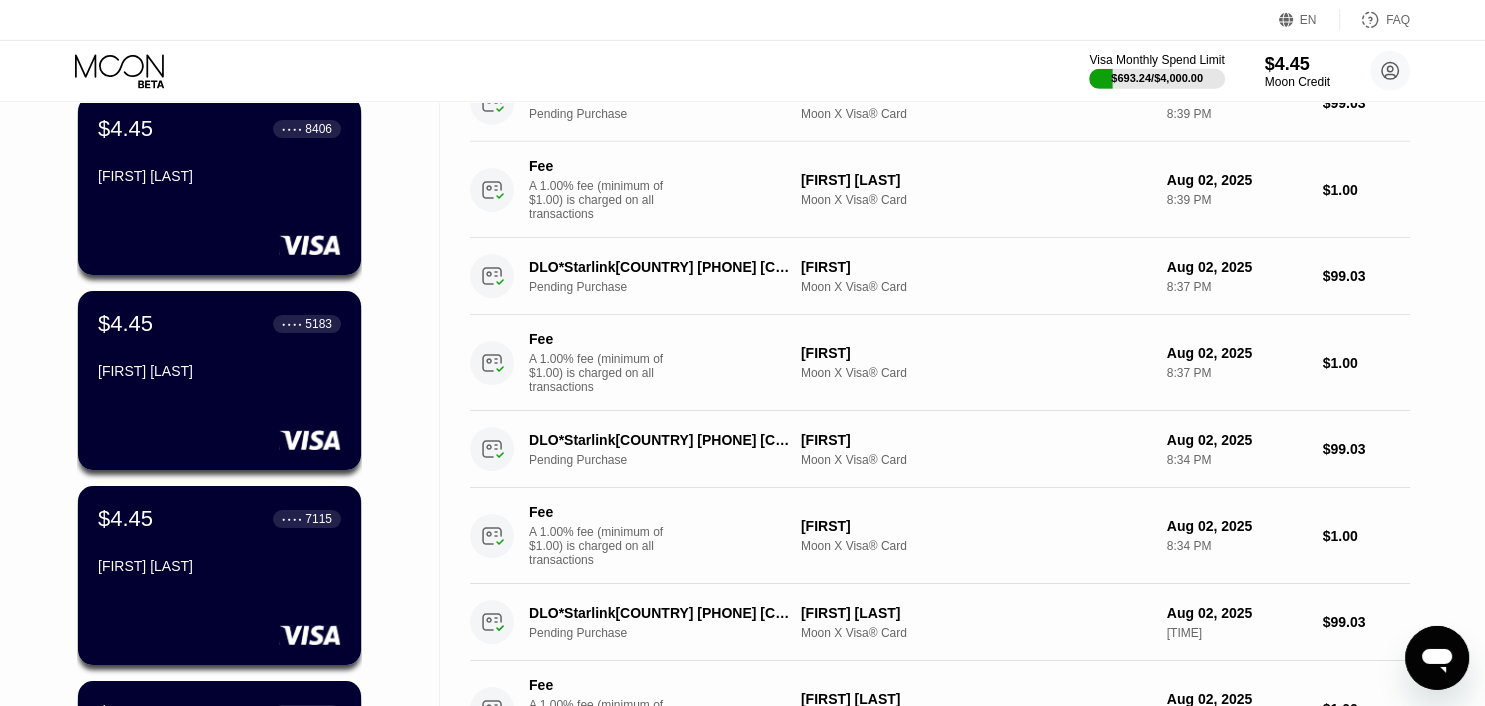 scroll, scrollTop: 105, scrollLeft: 0, axis: vertical 